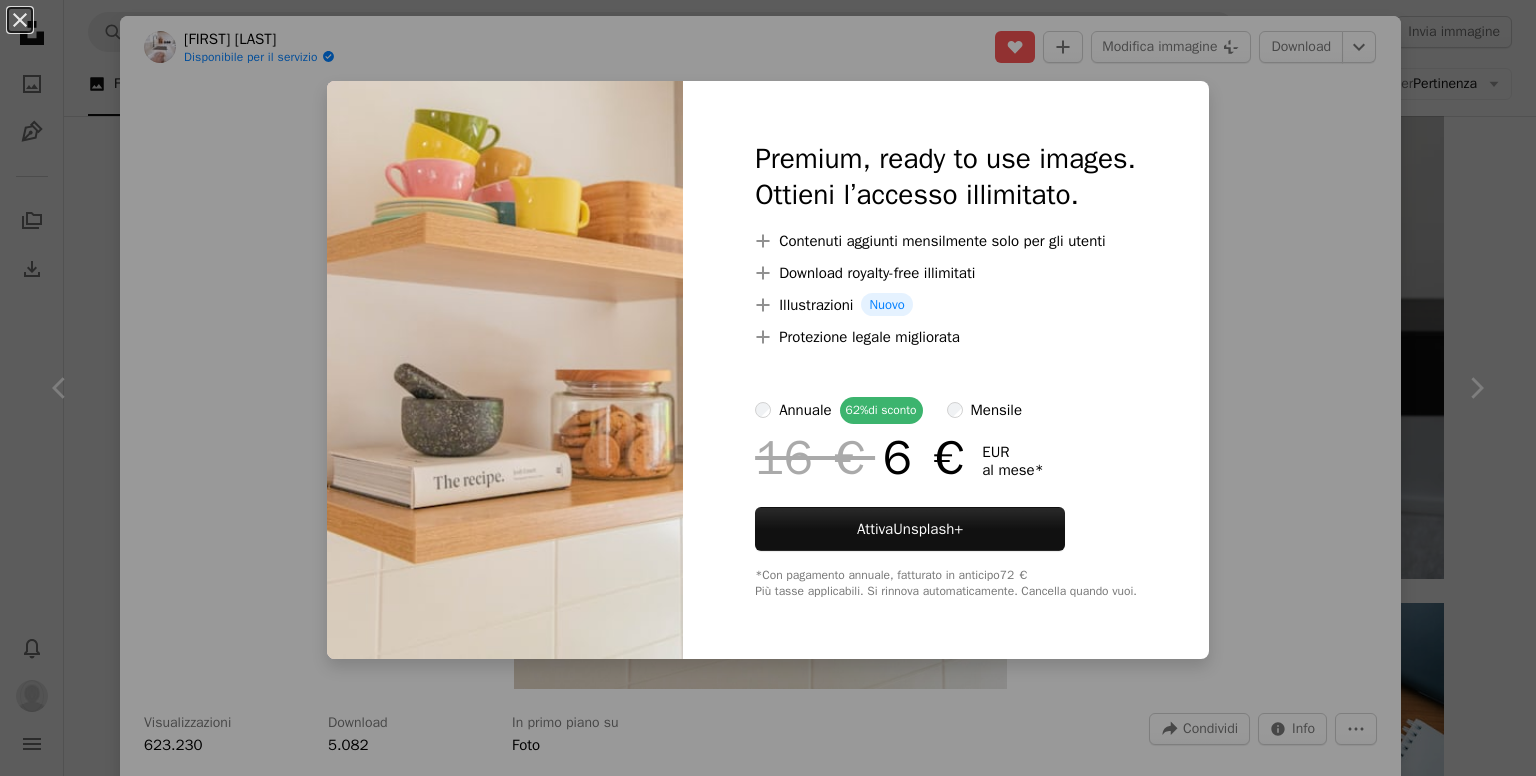 scroll, scrollTop: 1100, scrollLeft: 0, axis: vertical 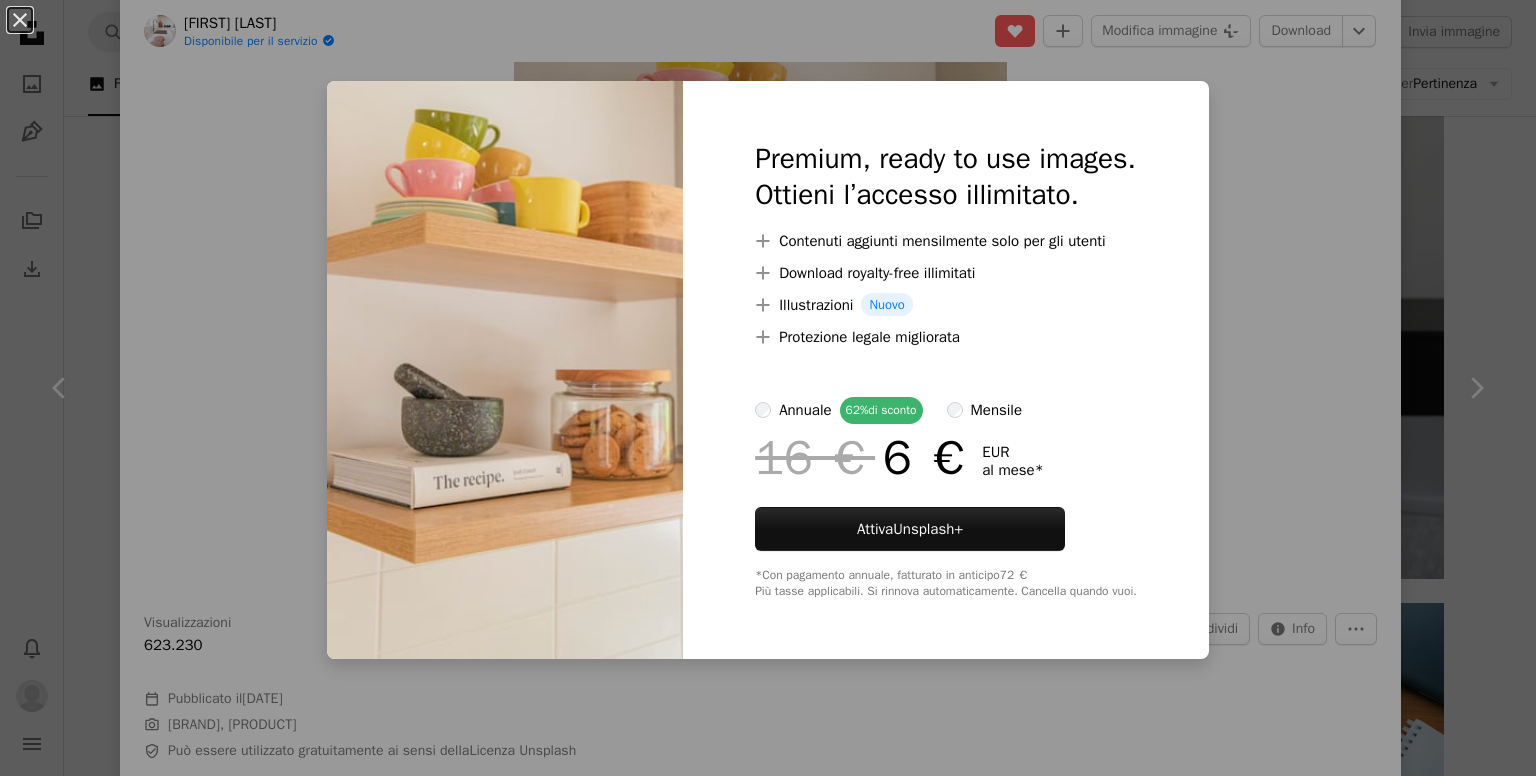 click on "An X shape Premium, ready to use images. Ottieni l’accesso illimitato. A plus sign Contenuti aggiunti mensilmente solo per gli utenti A plus sign Download royalty-free illimitati A plus sign Illustrazioni  Nuovo A plus sign Protezione legale migliorata annuale 62%  di sconto mensile 16 €   6 € EUR al mese * Attiva  Unsplash+ *Con pagamento annuale, fatturato in anticipo  72 € Più tasse applicabili. Si rinnova automaticamente. Cancella quando vuoi." at bounding box center [768, 388] 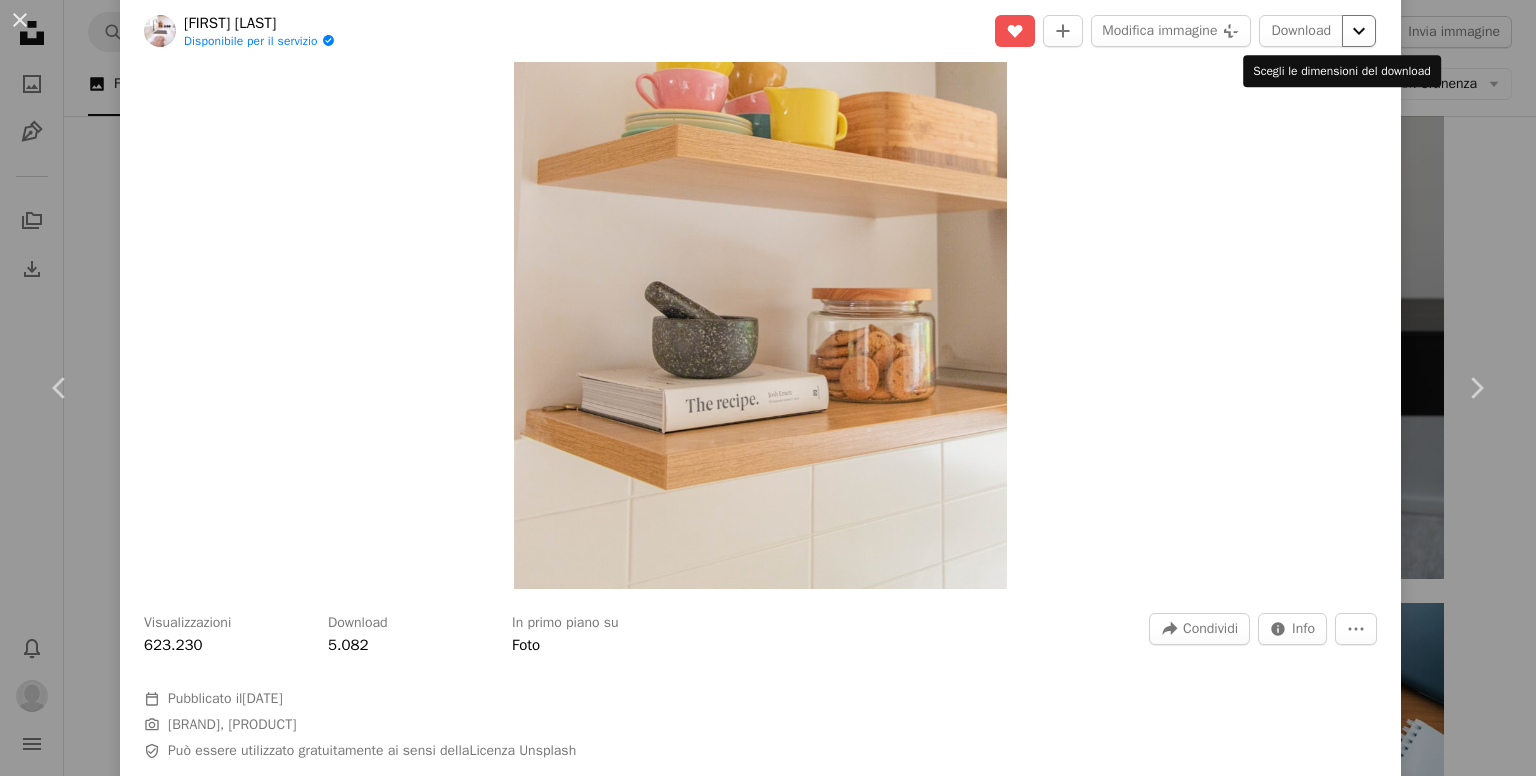 click on "Chevron down" 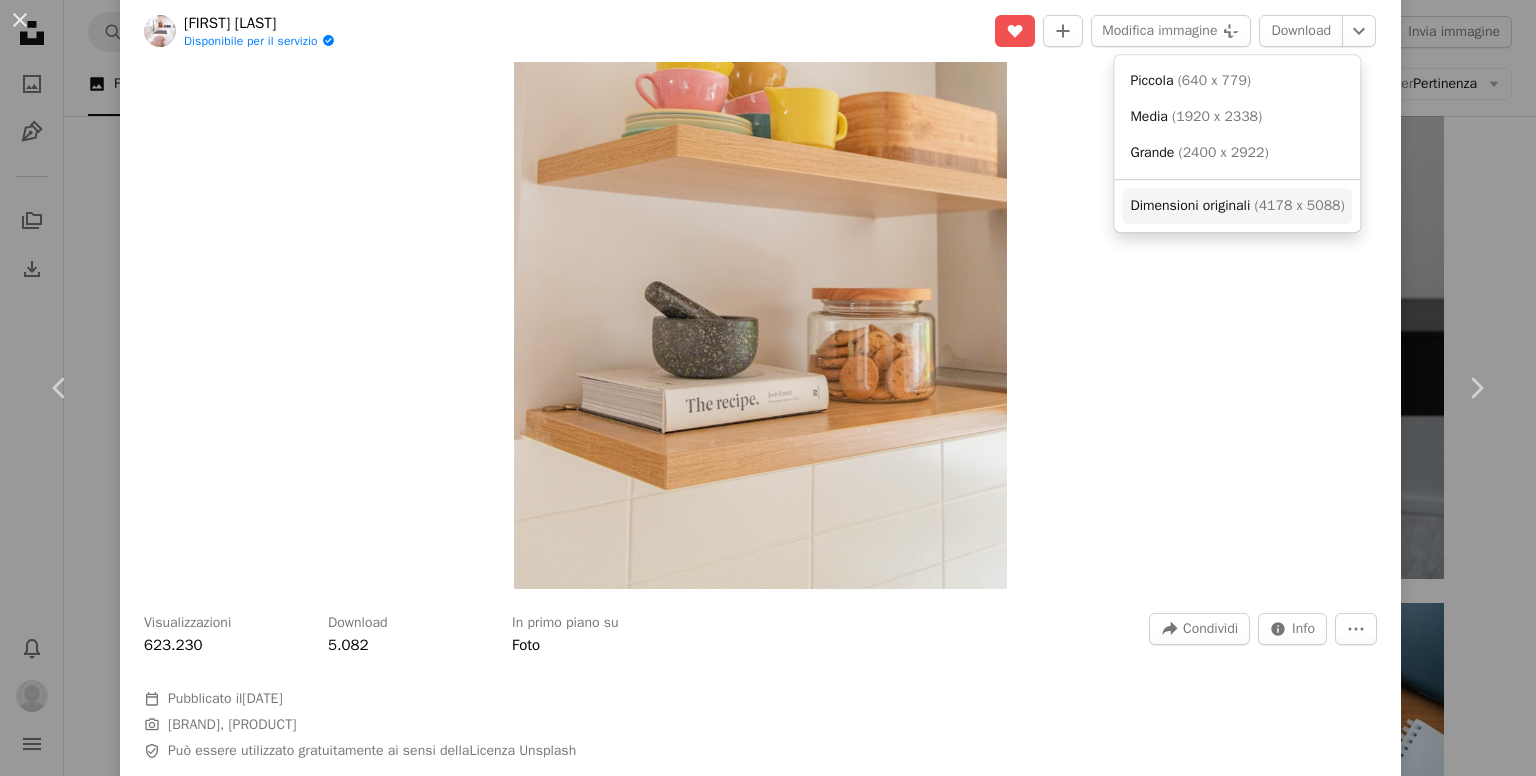click on "Dimensioni originali   ( [NUMBER] x [NUMBER] )" at bounding box center [1237, 206] 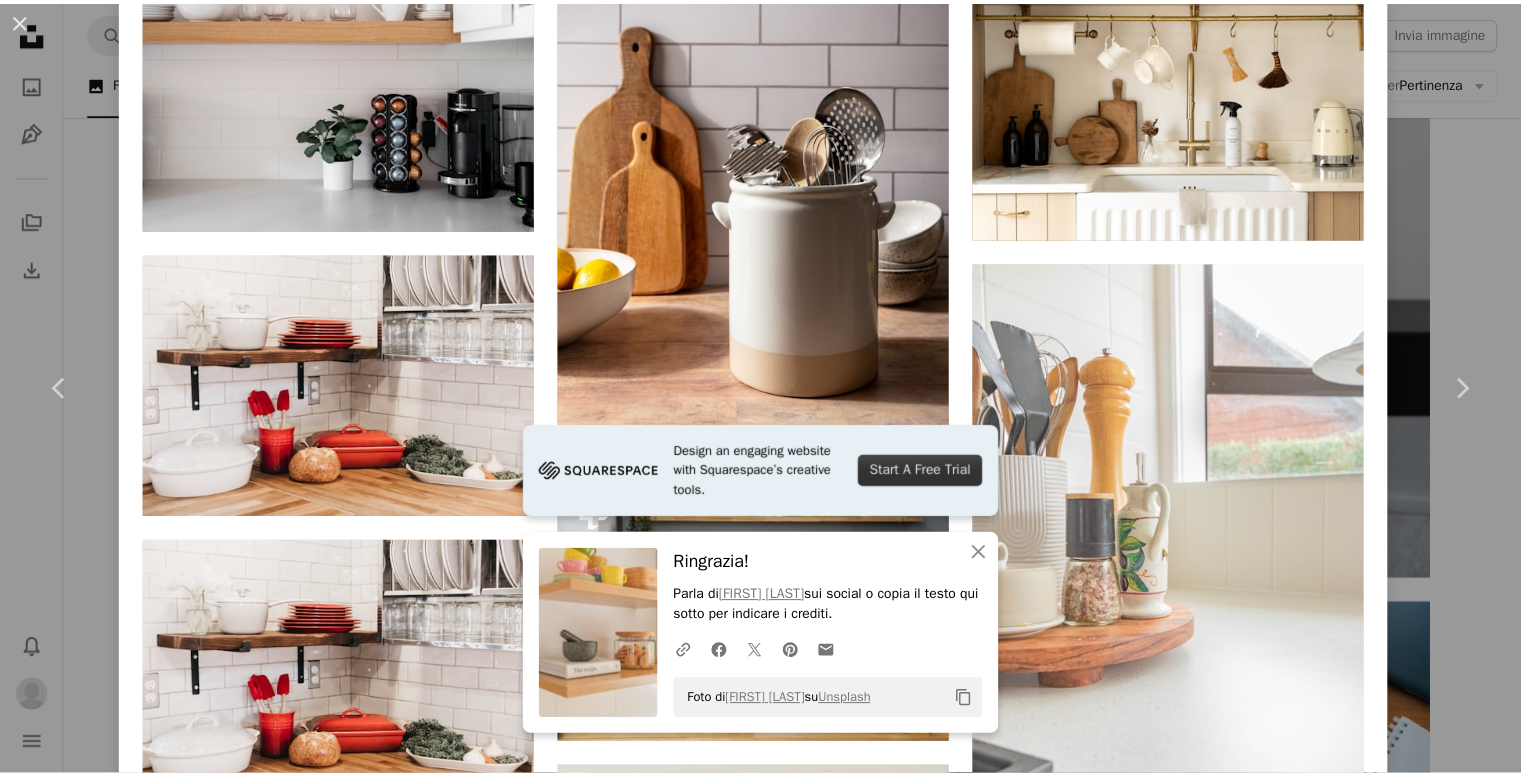 scroll, scrollTop: 4500, scrollLeft: 0, axis: vertical 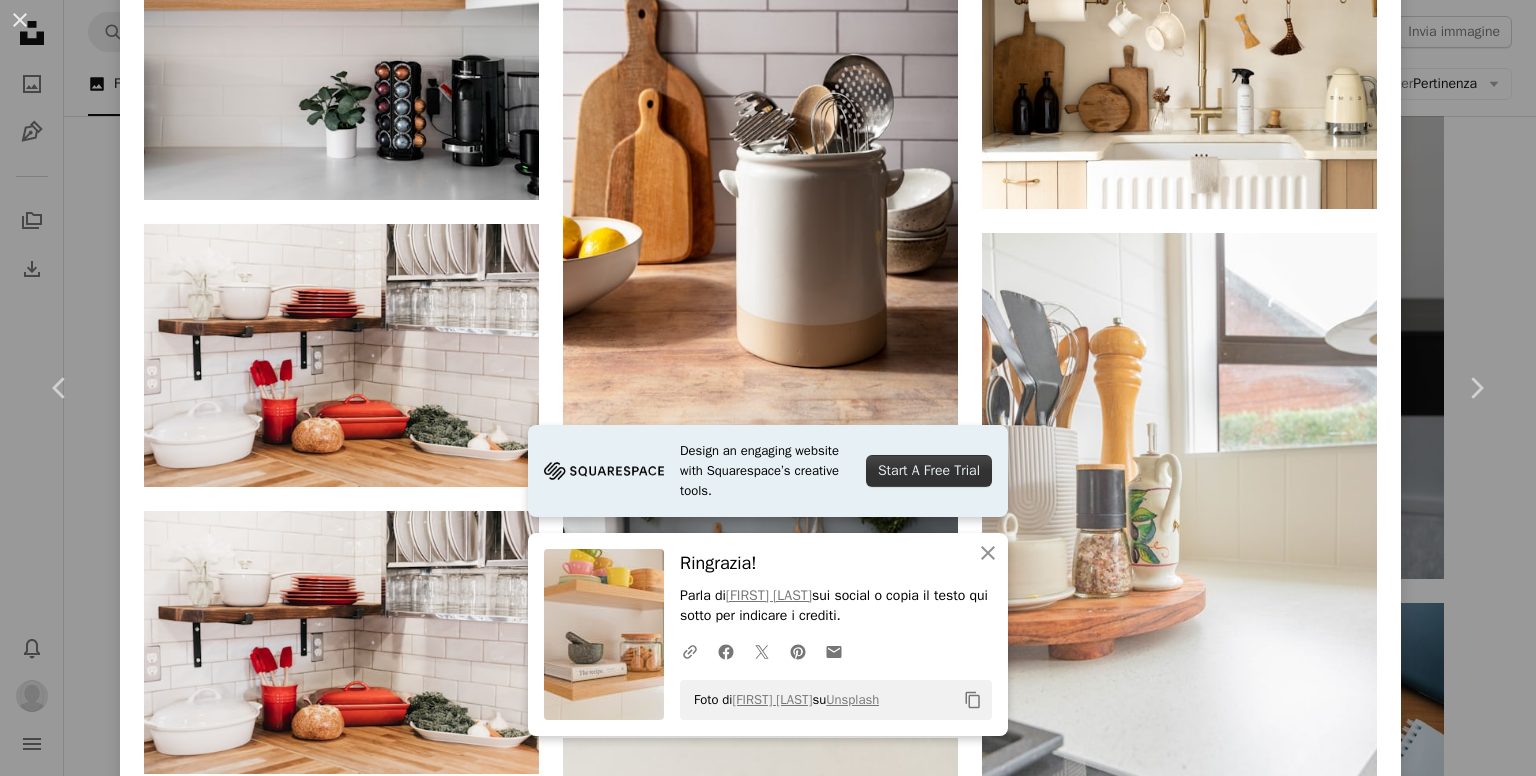 click on "An X shape Chevron left Chevron right Design an engaging website with Squarespace’s creative tools. Start A Free Trial An X shape Chiudi Ringrazia! Parla di  [FIRST] [LAST]  sui social o copia il testo qui sotto per indicare i crediti. A URL sharing icon (chains) Facebook icon X (formerly Twitter) icon Pinterest icon An envelope Foto di  [FIRST] [LAST]  su  Unsplash
Copy content [FIRST] [LAST] Disponibile per il servizio A checkmark inside of a circle A heart A plus sign Modifica immagine   Plus sign for Unsplash+ Download Chevron down Zoom in Visualizzazioni 623.230 Download 5.082 In primo piano su Foto A forward-right arrow Condividi Info icon Info More Actions Calendar outlined Pubblicato il  [DATE] Camera Canon, EOS 90D Safety Può essere utilizzato gratuitamente ai sensi della  Licenza Unsplash ricettario mortaio e pestello barattolo di biscotti scaffalature Piastrelle della metropolitana melammina design degli interni grigio mobilio legno ceramica tazza scaffale guardaroba barattolo in casa" at bounding box center [768, 388] 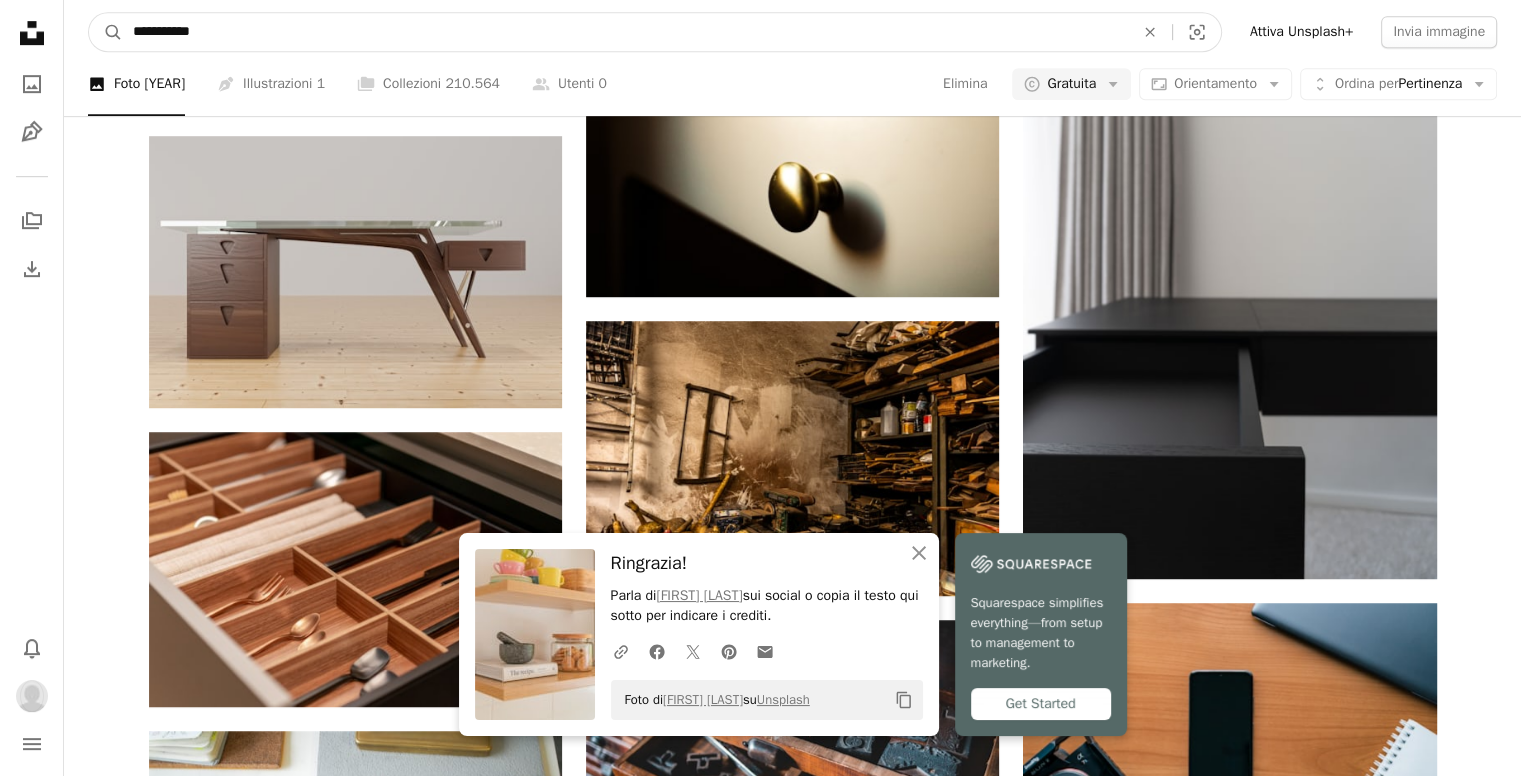 click on "**********" at bounding box center [625, 32] 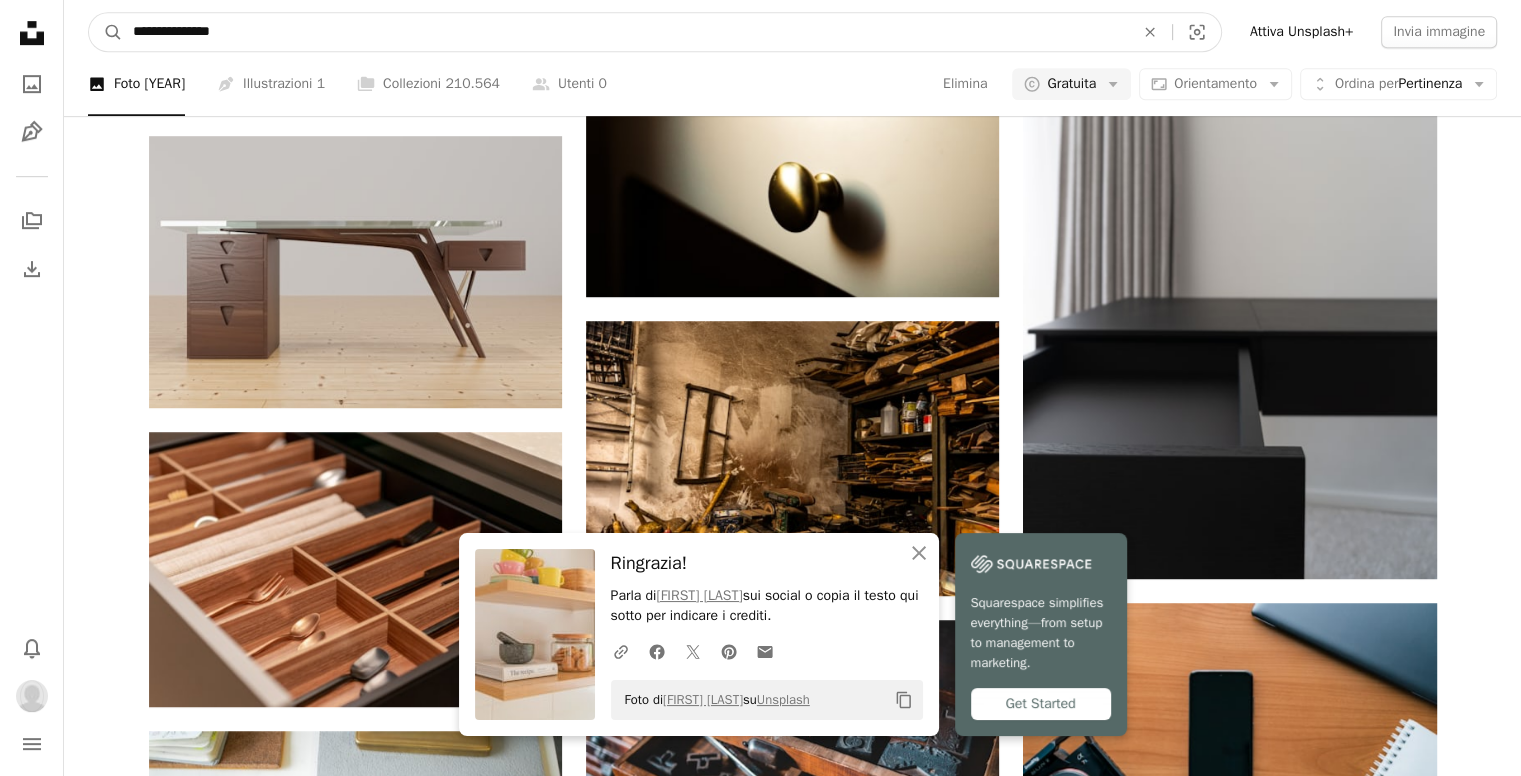 type on "**********" 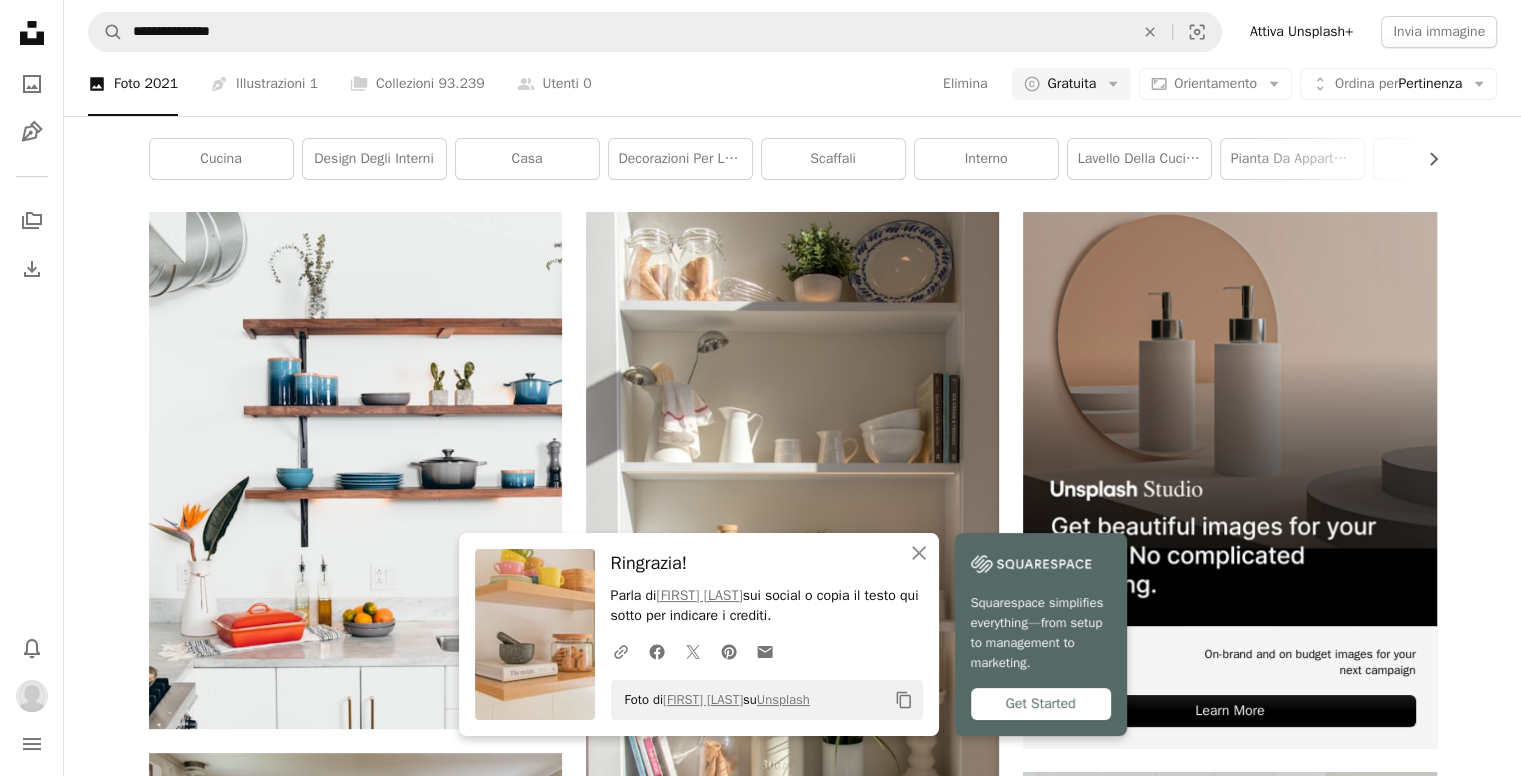 scroll, scrollTop: 400, scrollLeft: 0, axis: vertical 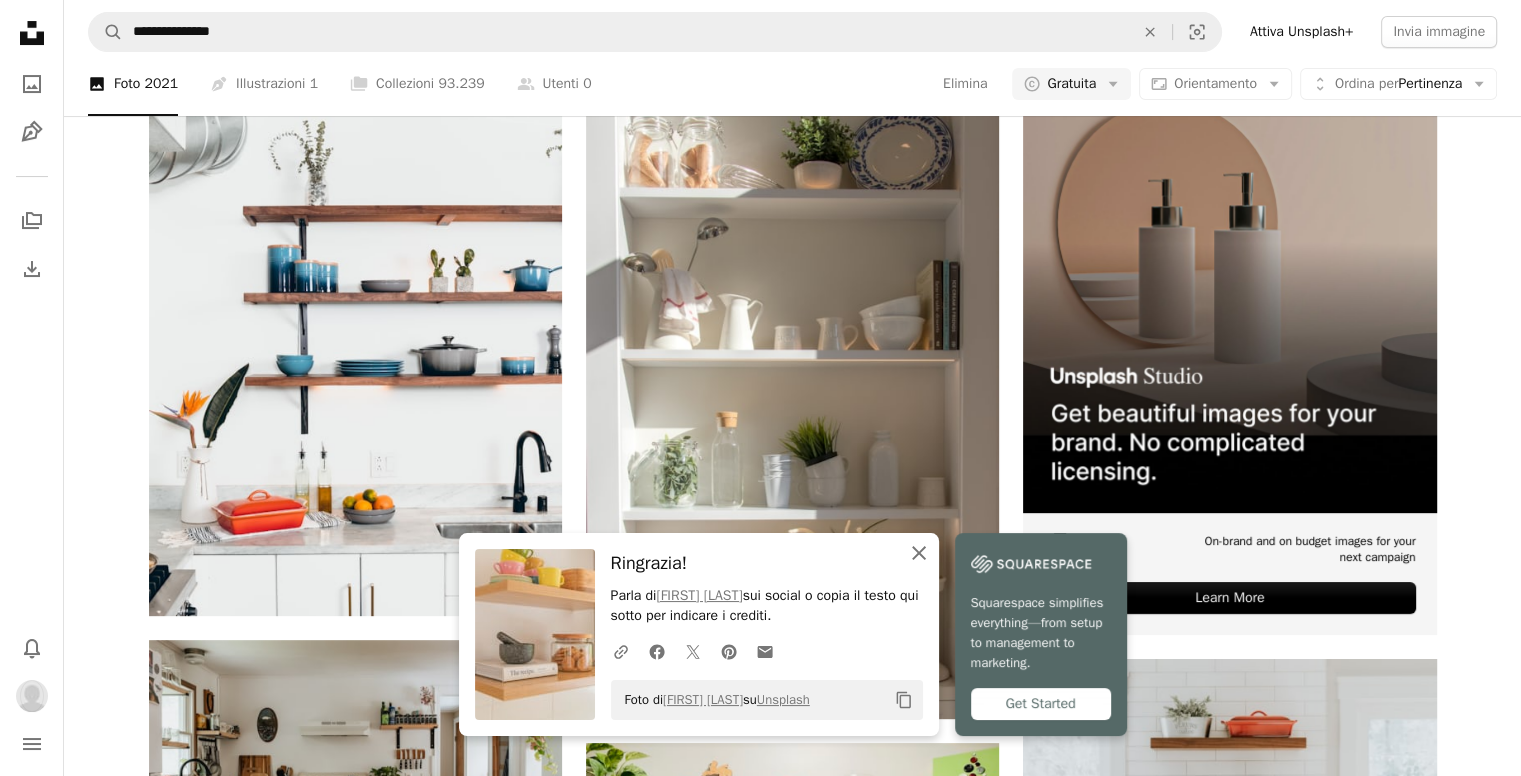 click on "An X shape" 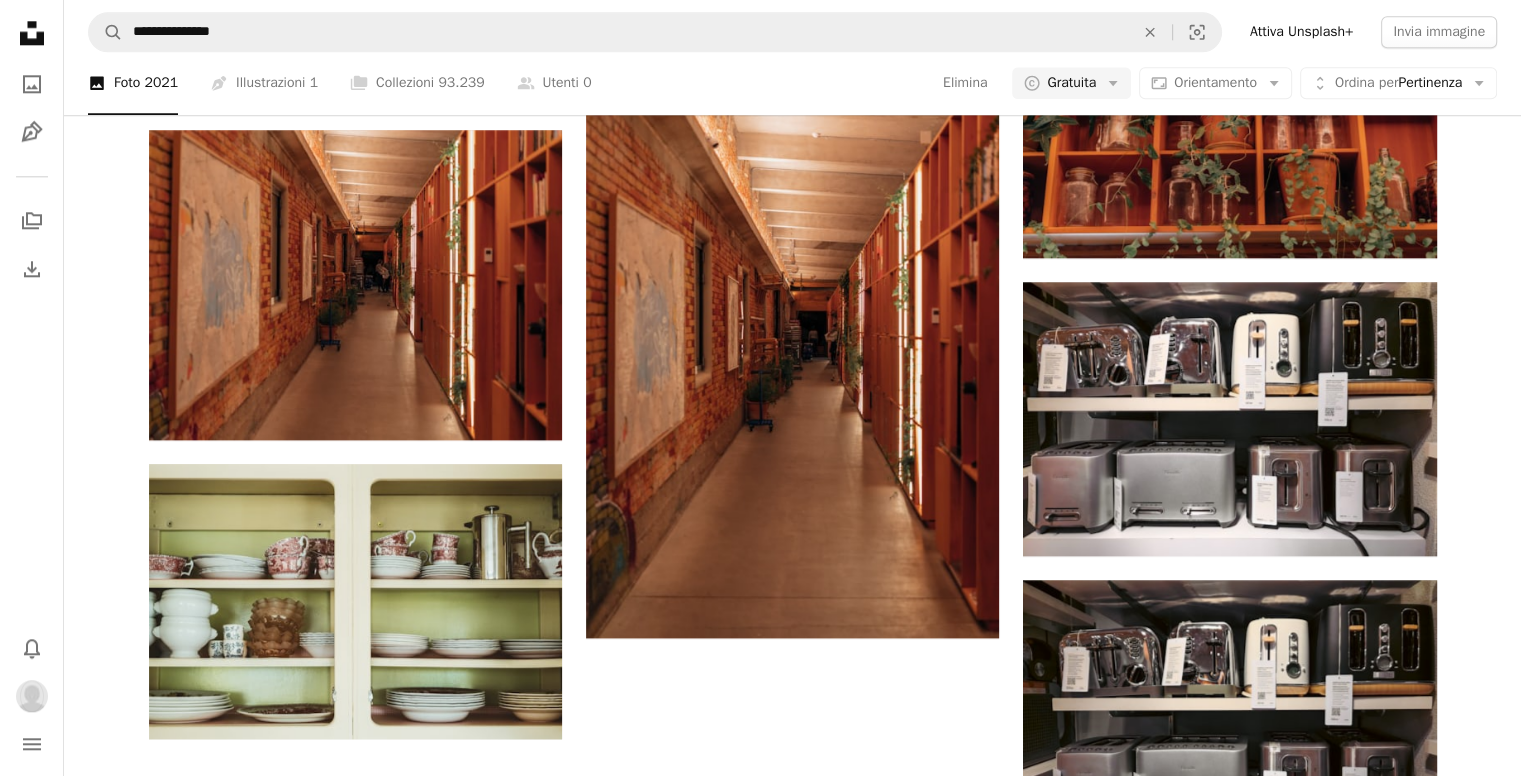 scroll, scrollTop: 2300, scrollLeft: 0, axis: vertical 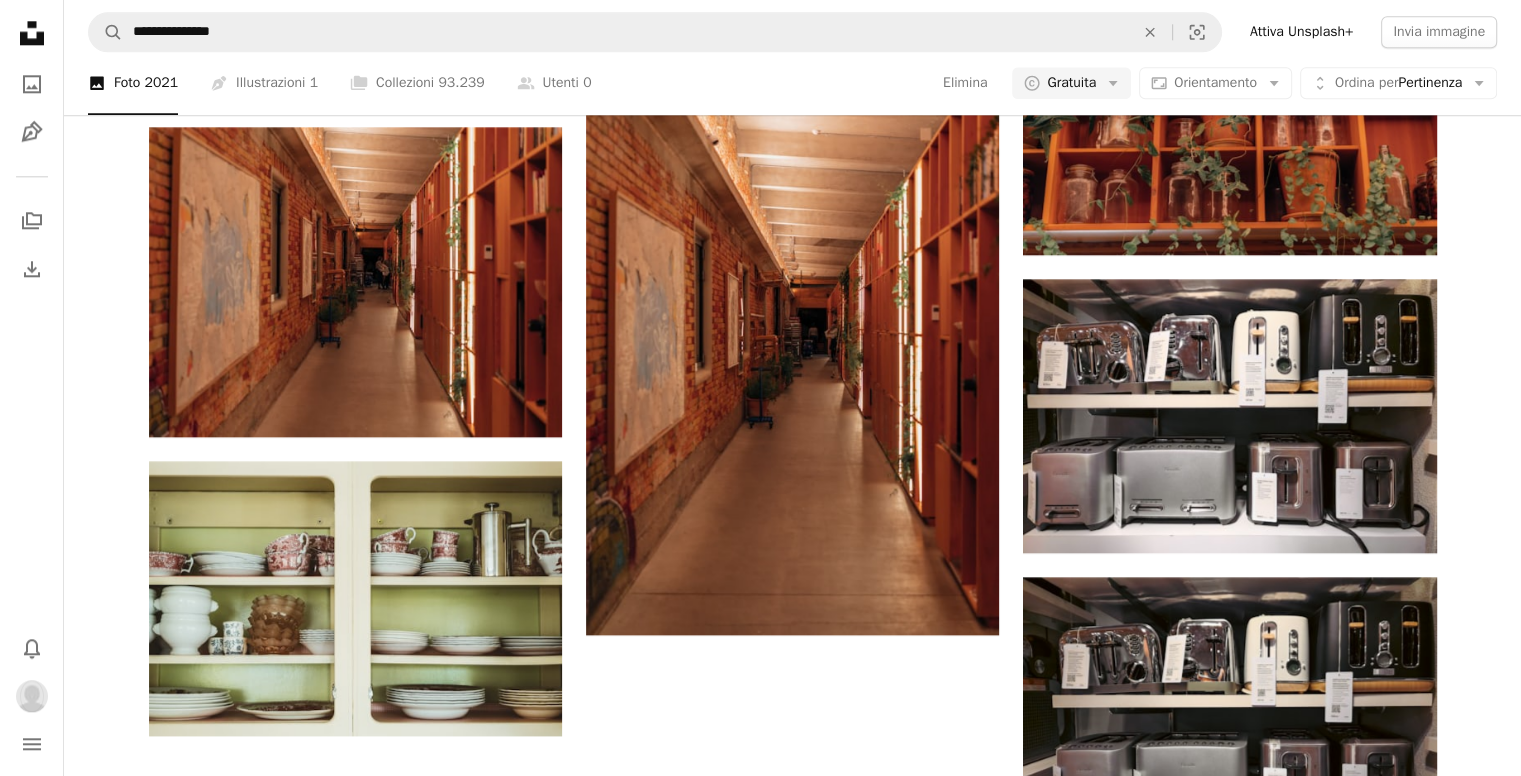 click on "Carica altro" at bounding box center [793, 1256] 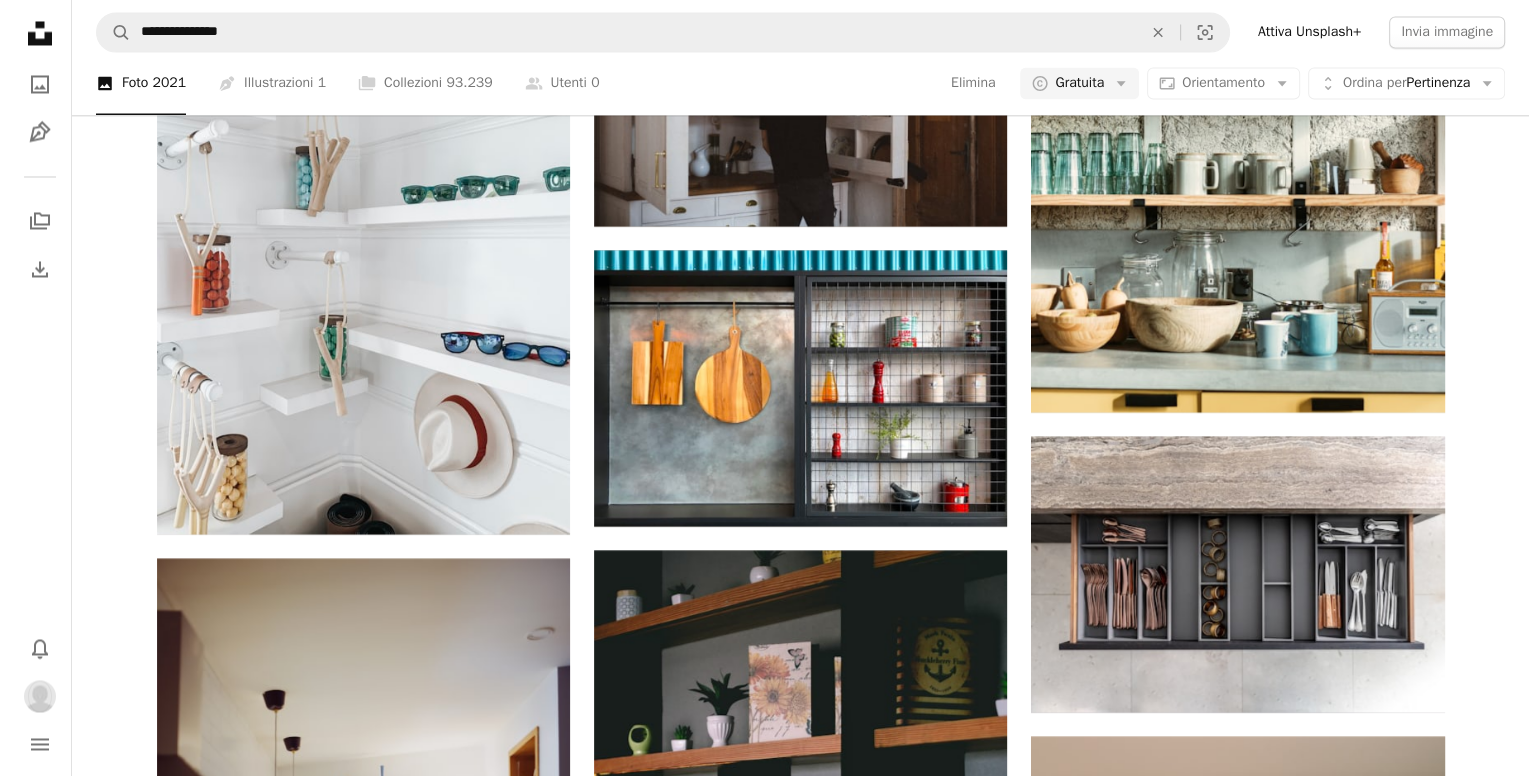 scroll, scrollTop: 3700, scrollLeft: 0, axis: vertical 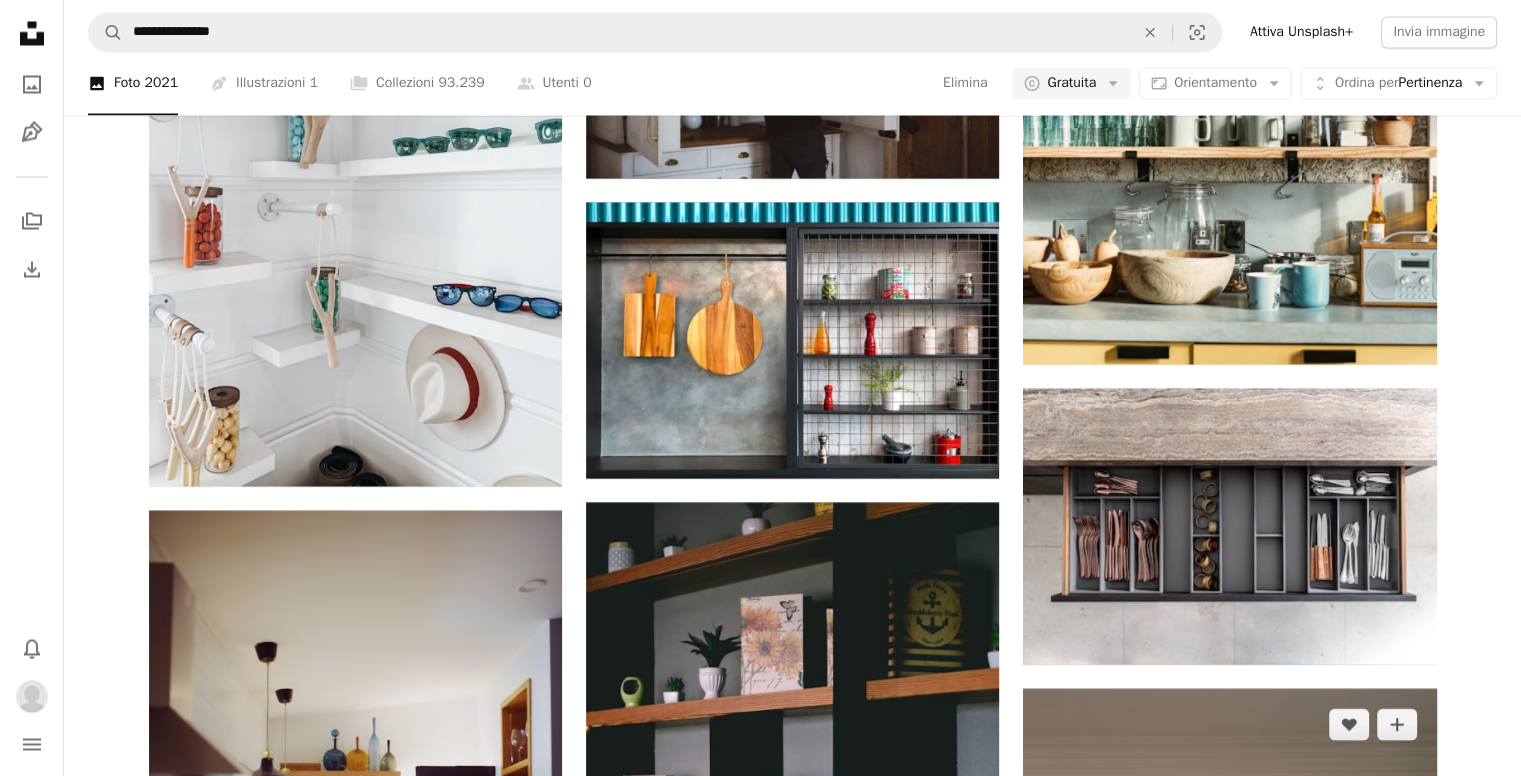 click at bounding box center [1229, 1055] 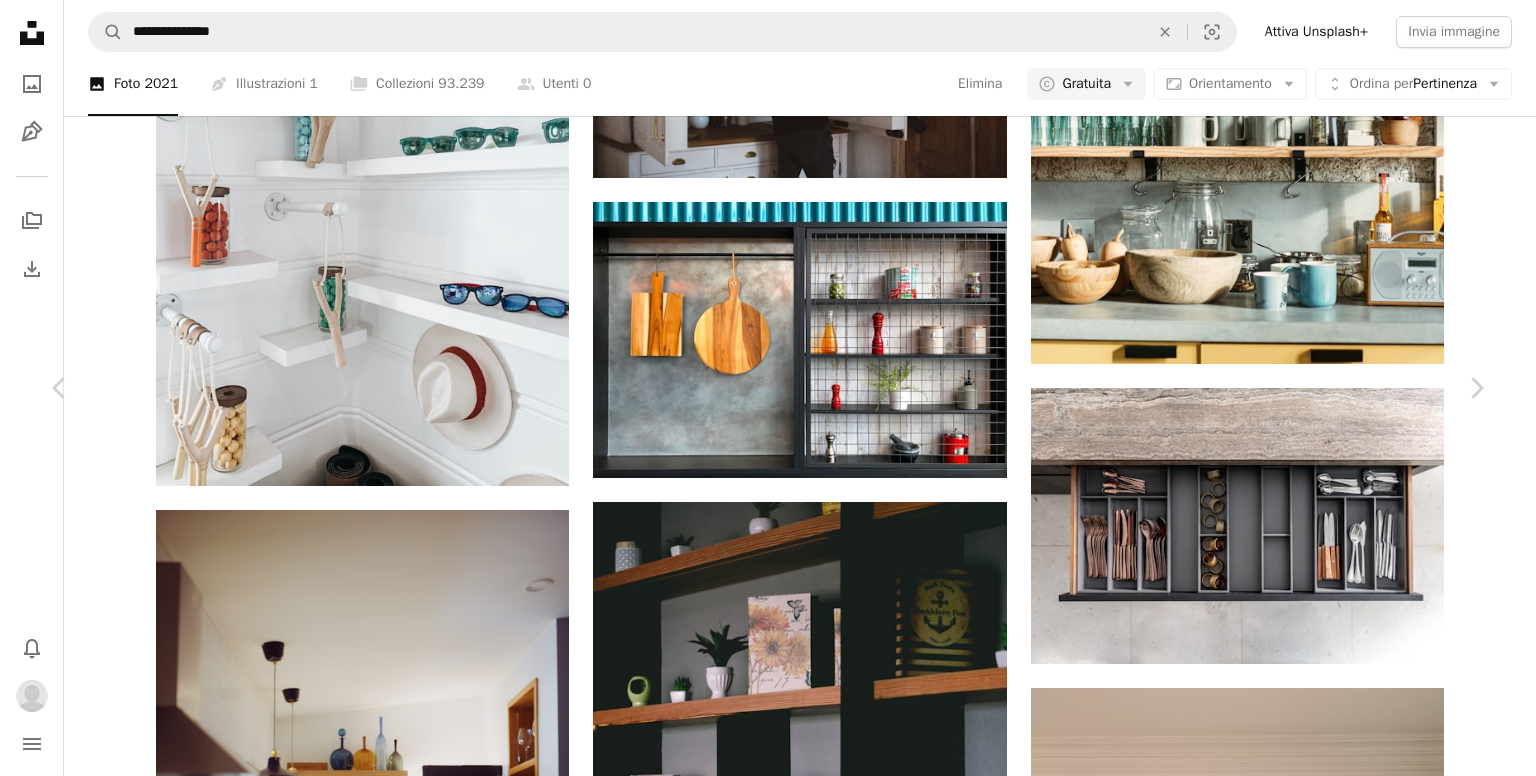 scroll, scrollTop: 1300, scrollLeft: 0, axis: vertical 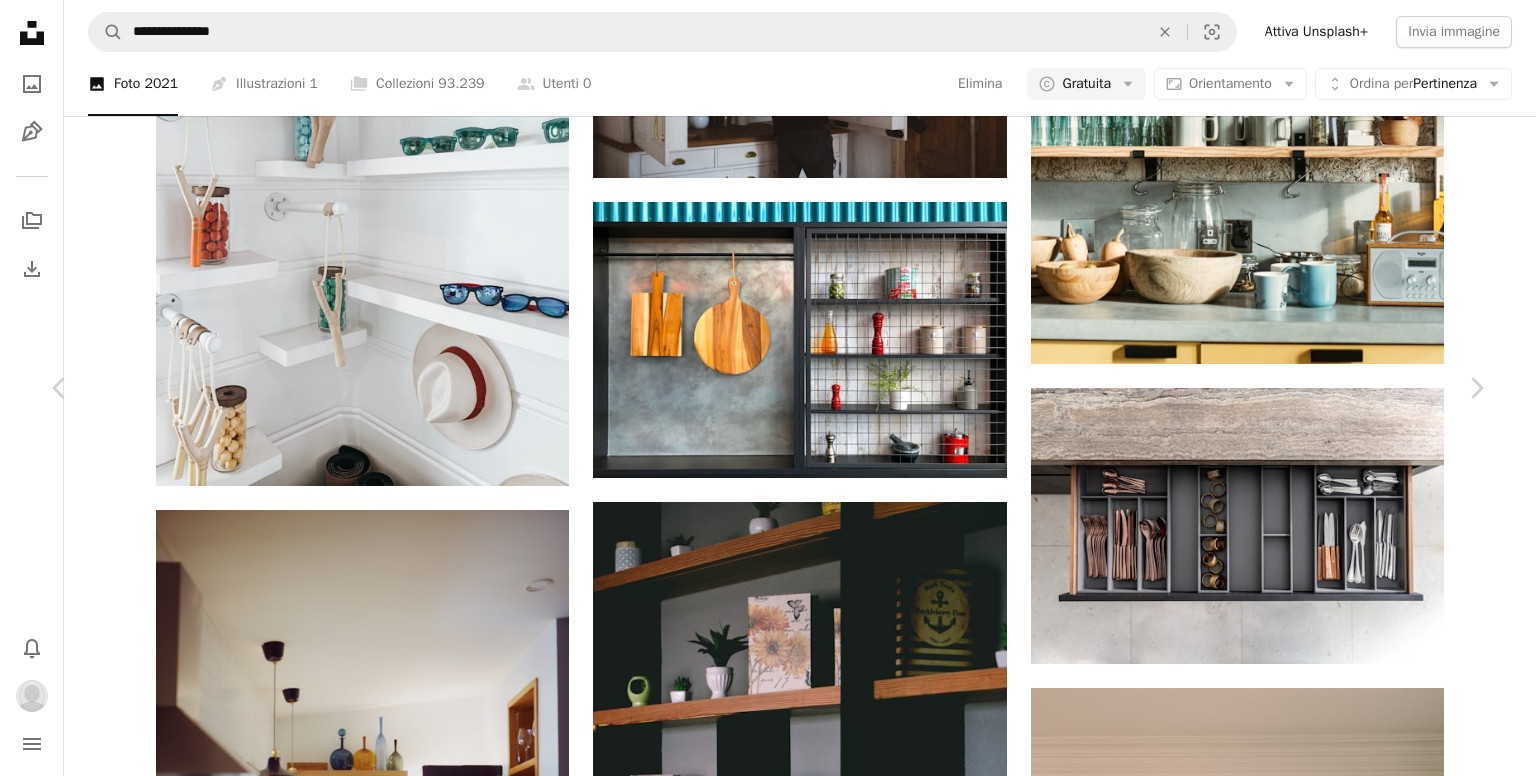 click at bounding box center (1179, 8105) 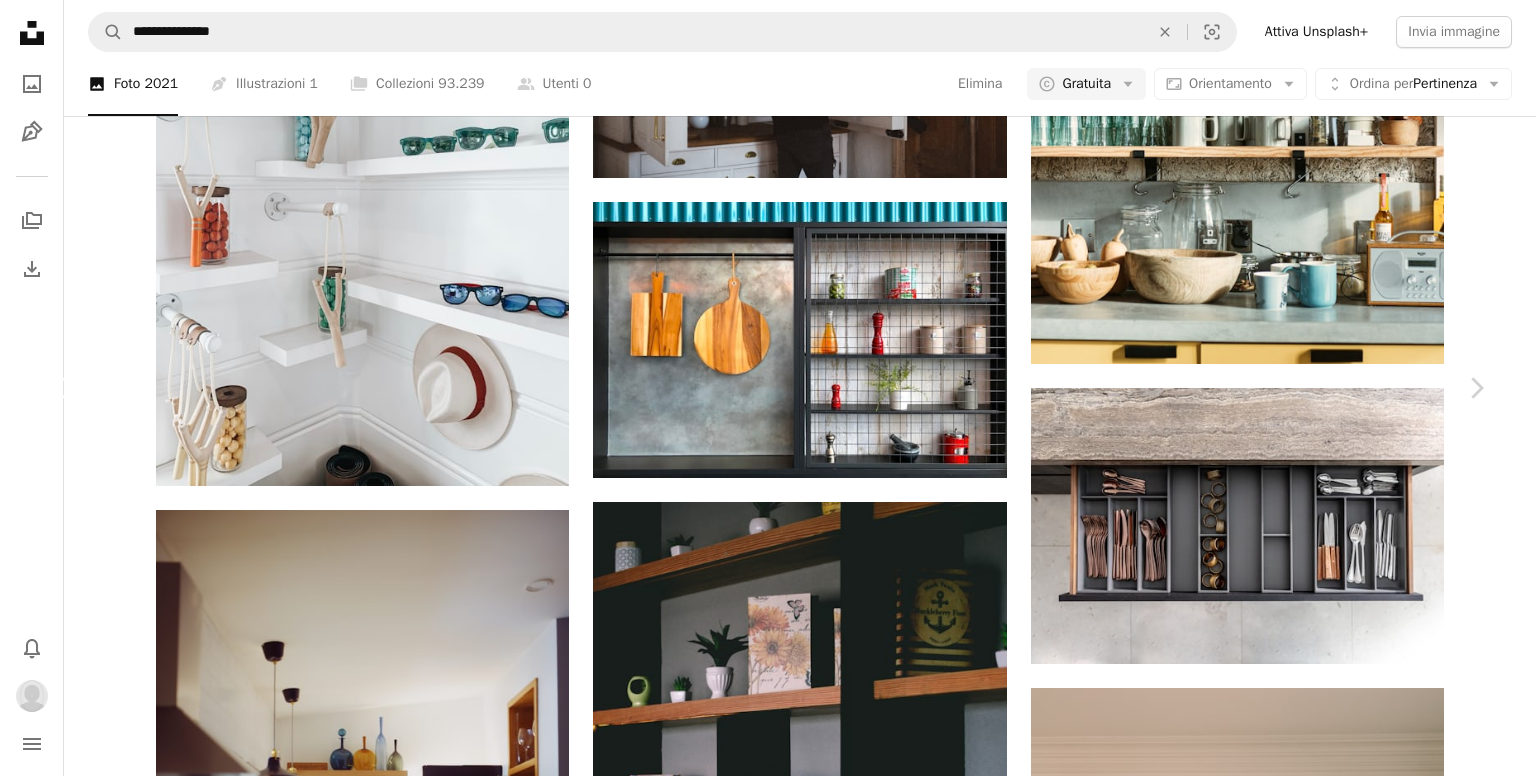 scroll, scrollTop: 14200, scrollLeft: 0, axis: vertical 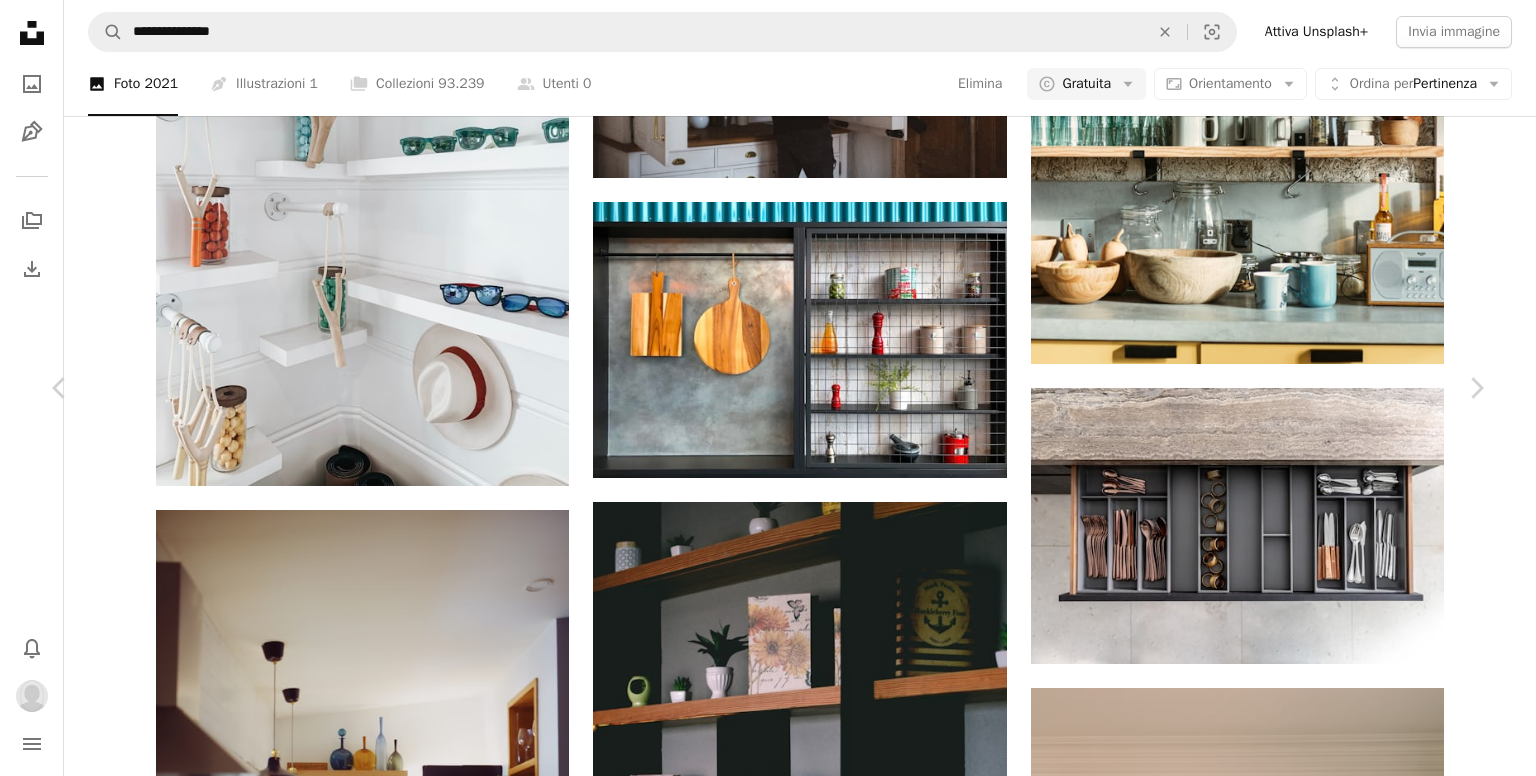 click at bounding box center (341, 11626) 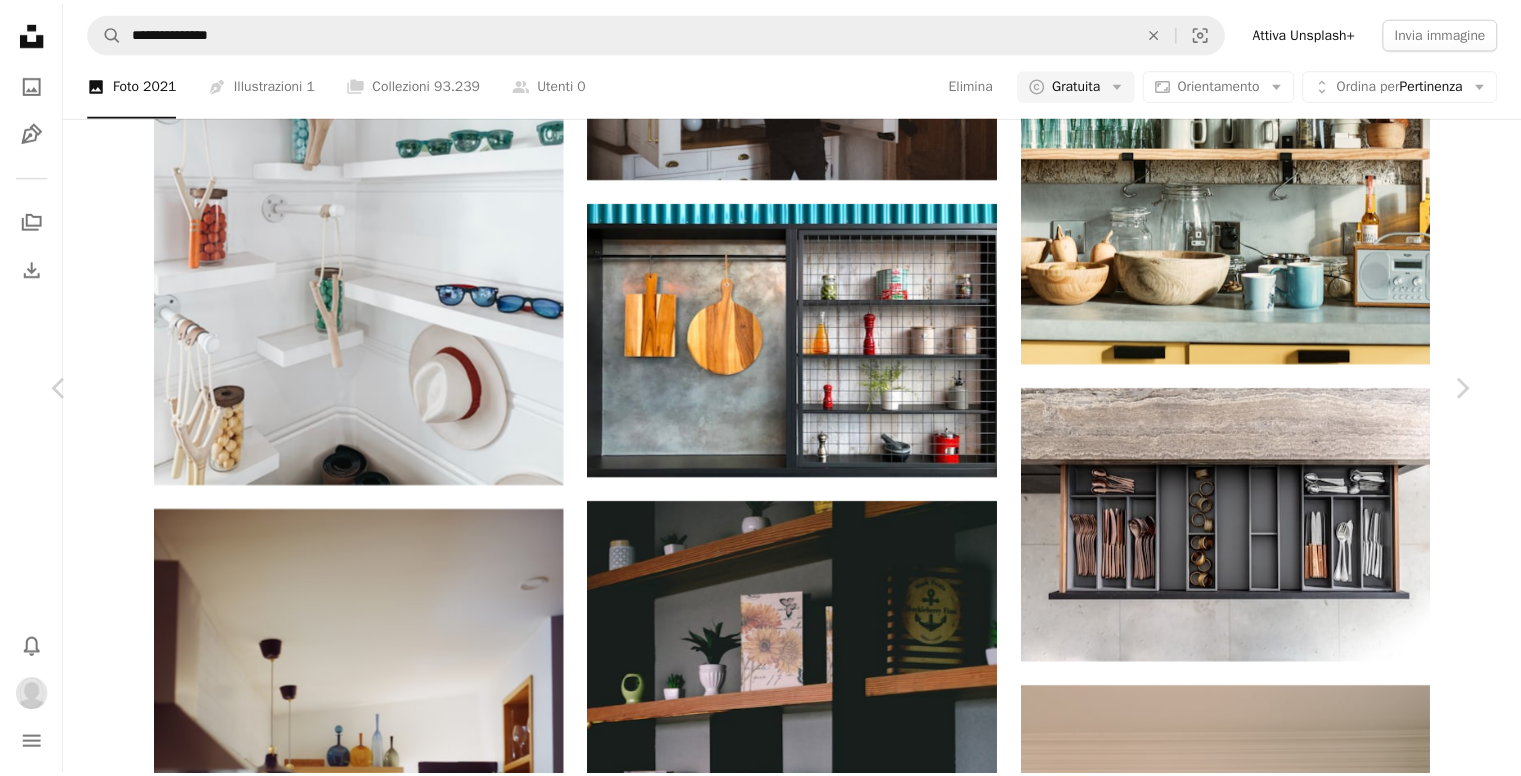 scroll, scrollTop: 10600, scrollLeft: 0, axis: vertical 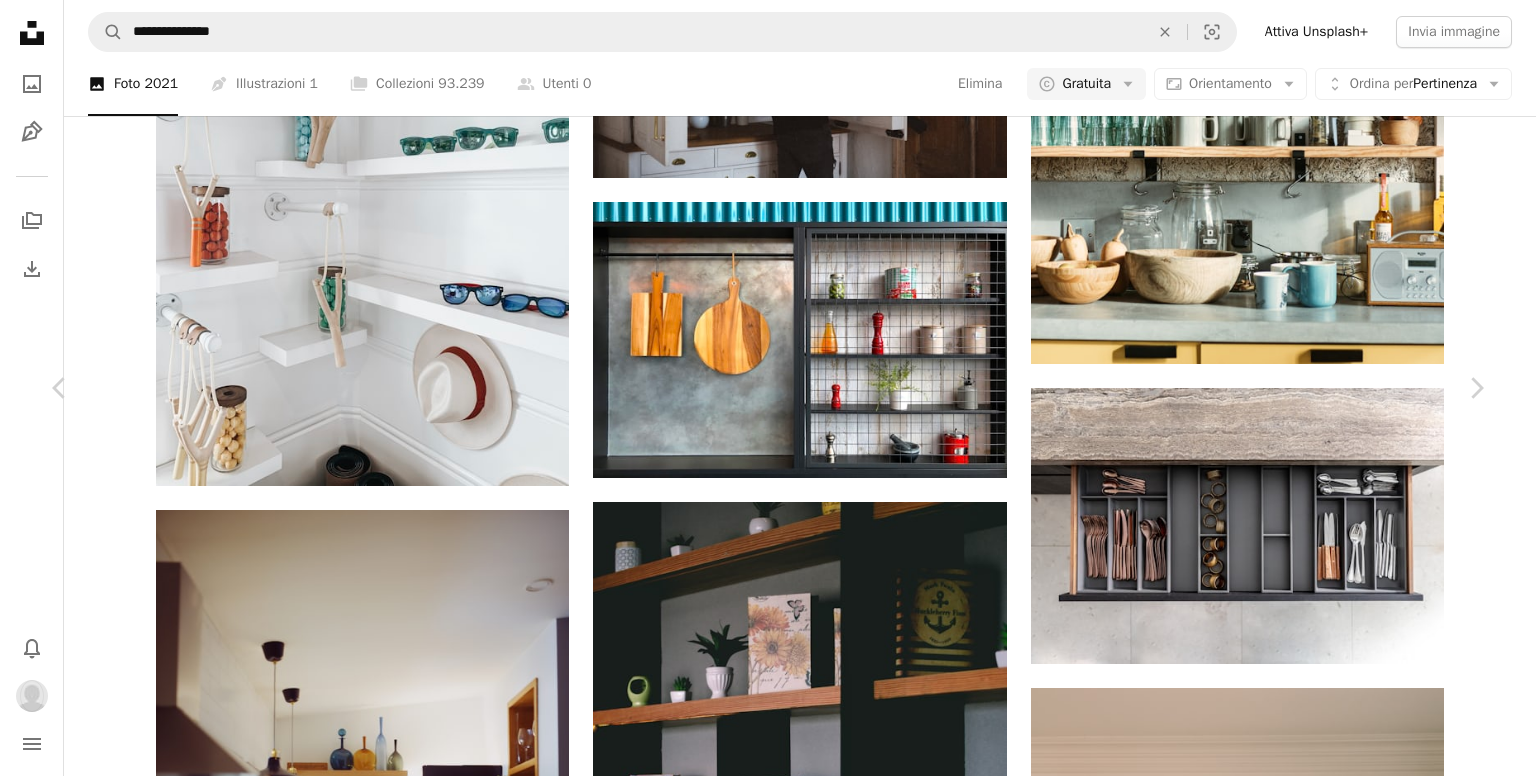 click on "An X shape" at bounding box center (20, 20) 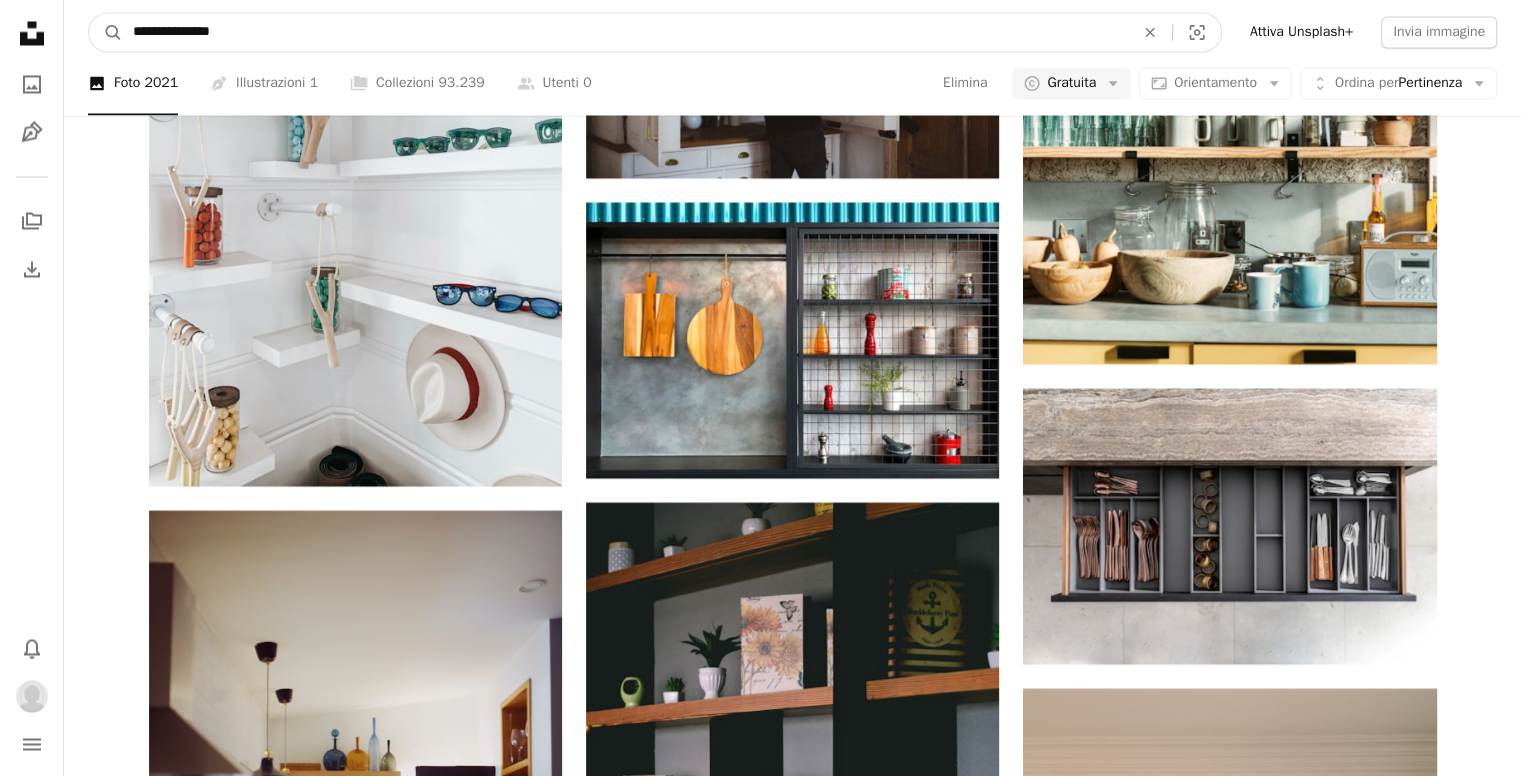 click on "**********" at bounding box center [625, 32] 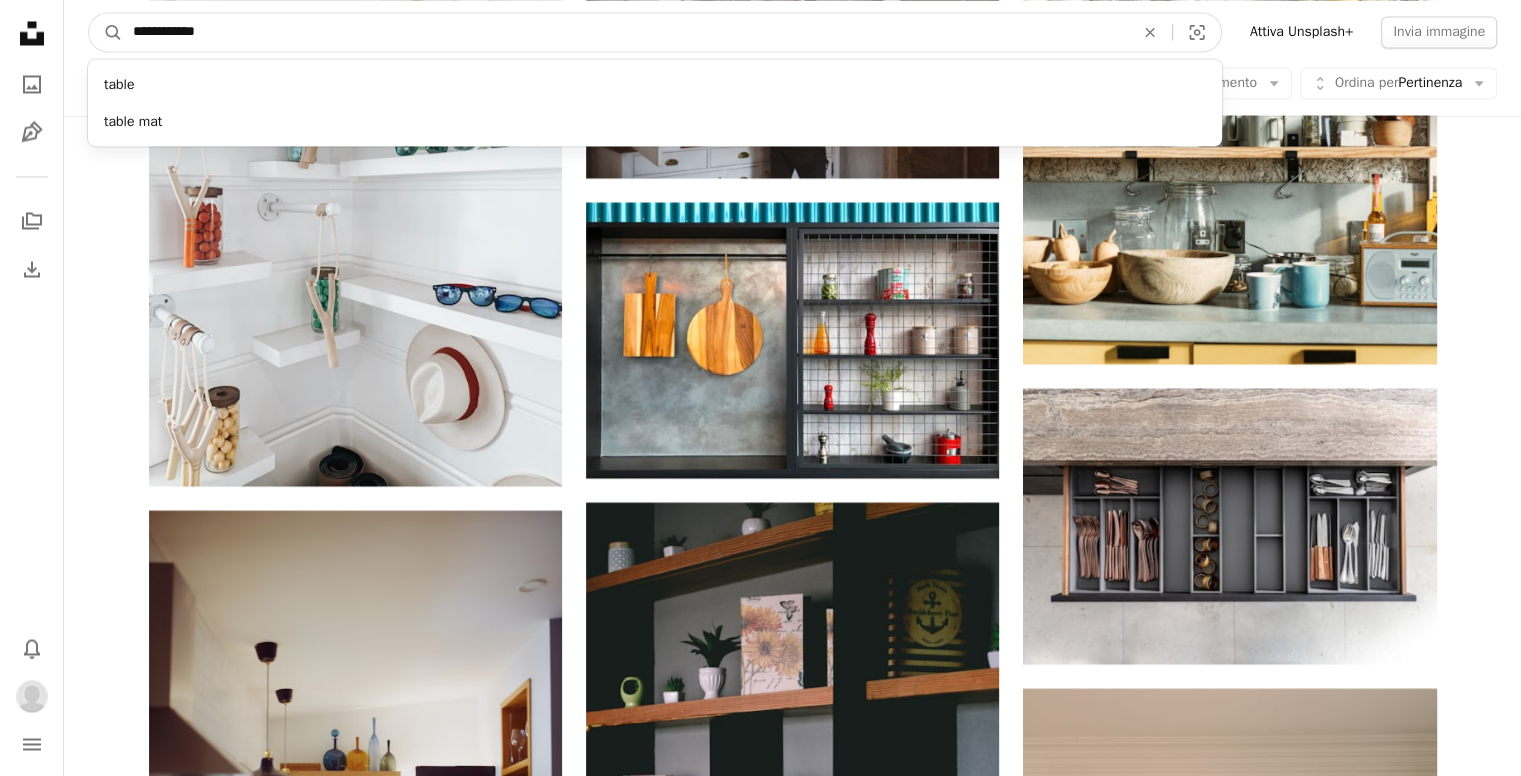 type on "**********" 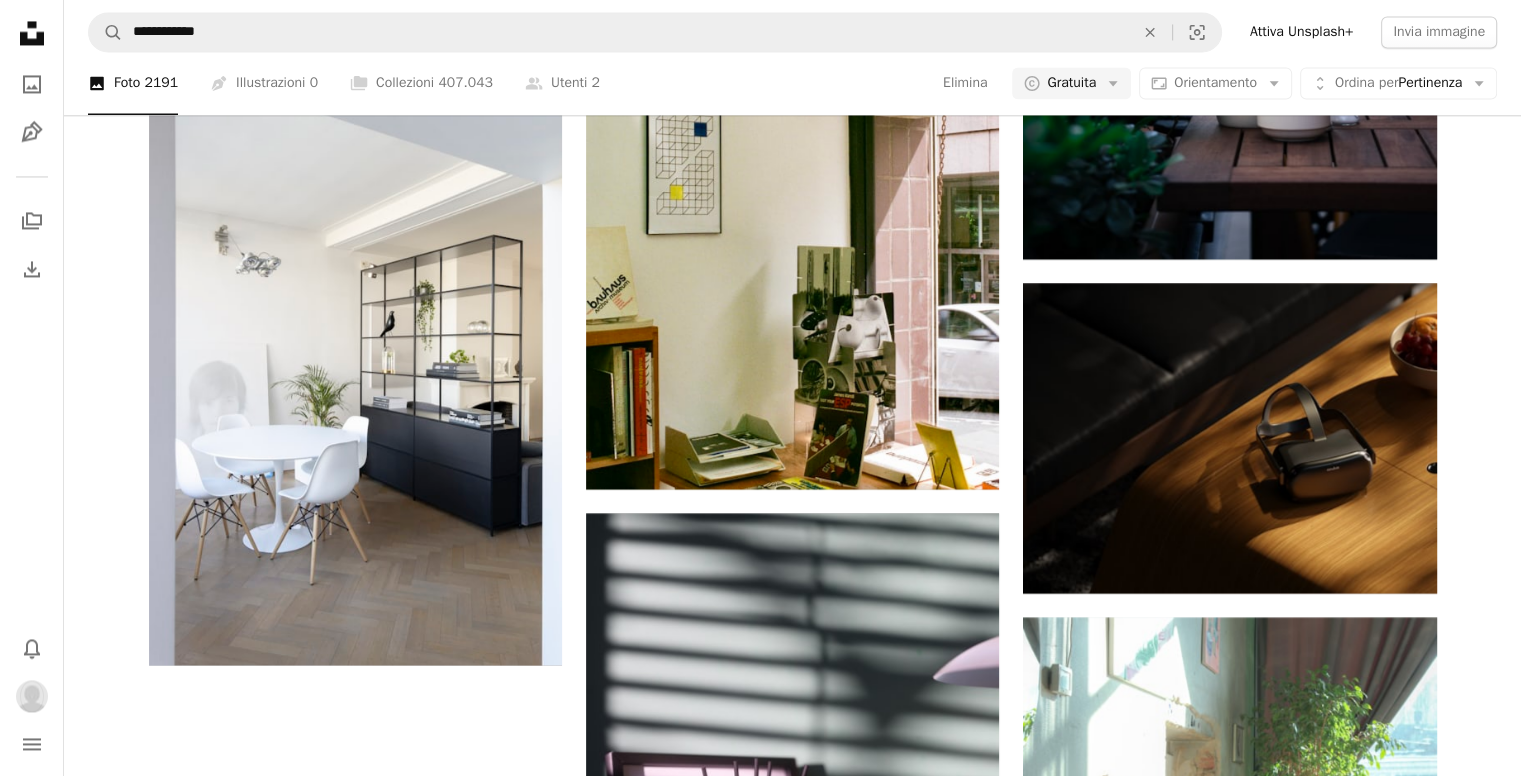 scroll, scrollTop: 3878, scrollLeft: 0, axis: vertical 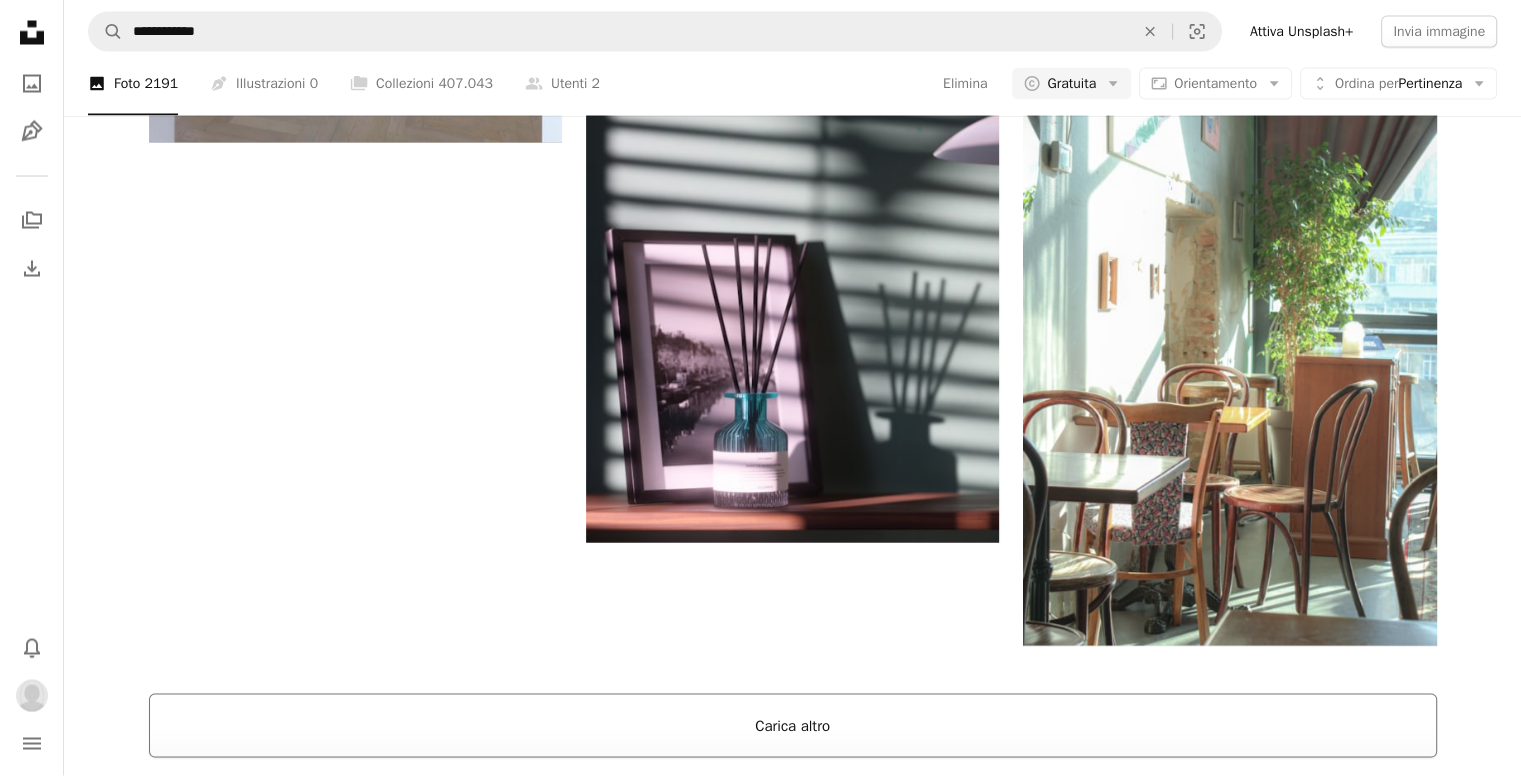 click on "Carica altro" at bounding box center (793, 726) 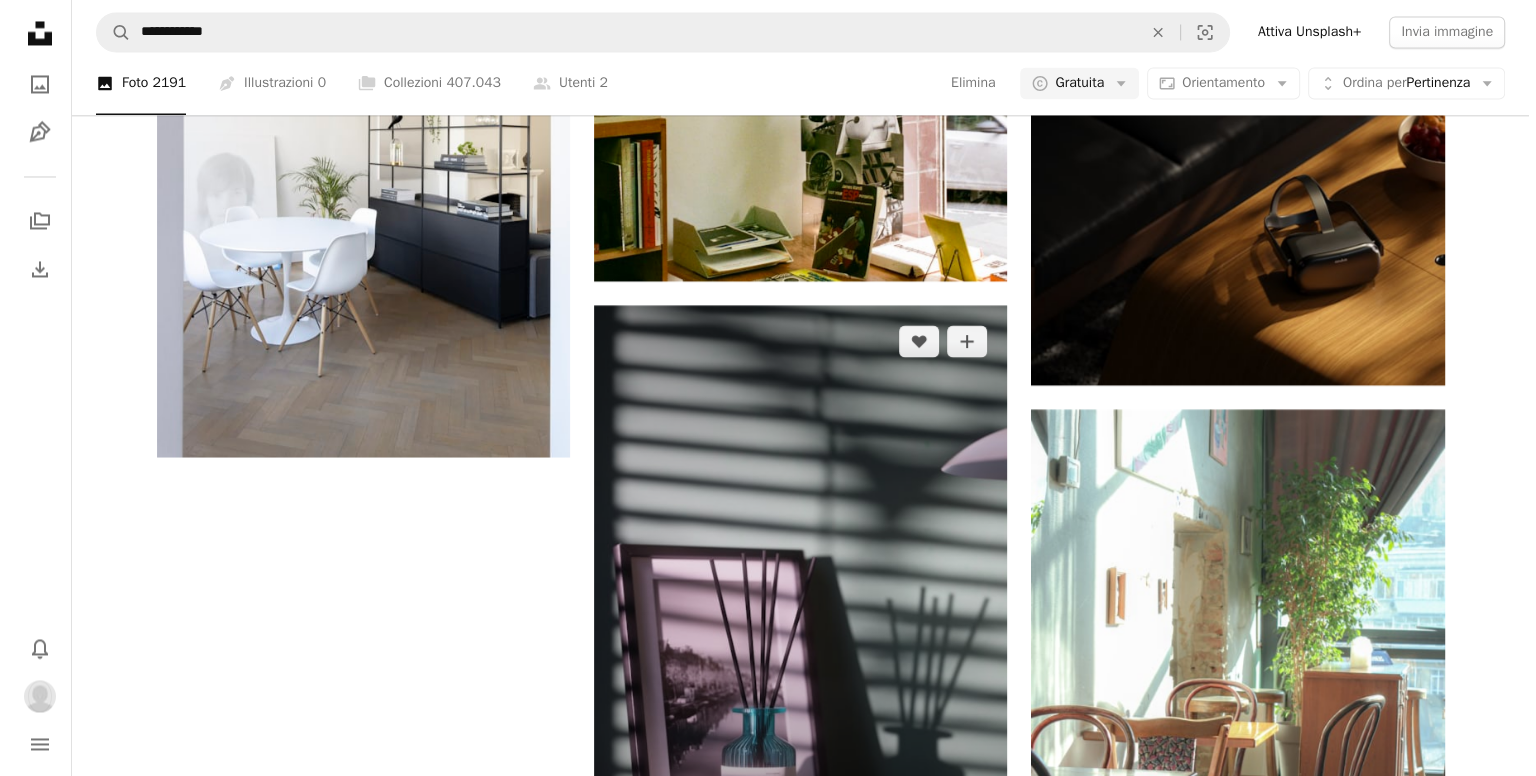 scroll, scrollTop: 3478, scrollLeft: 0, axis: vertical 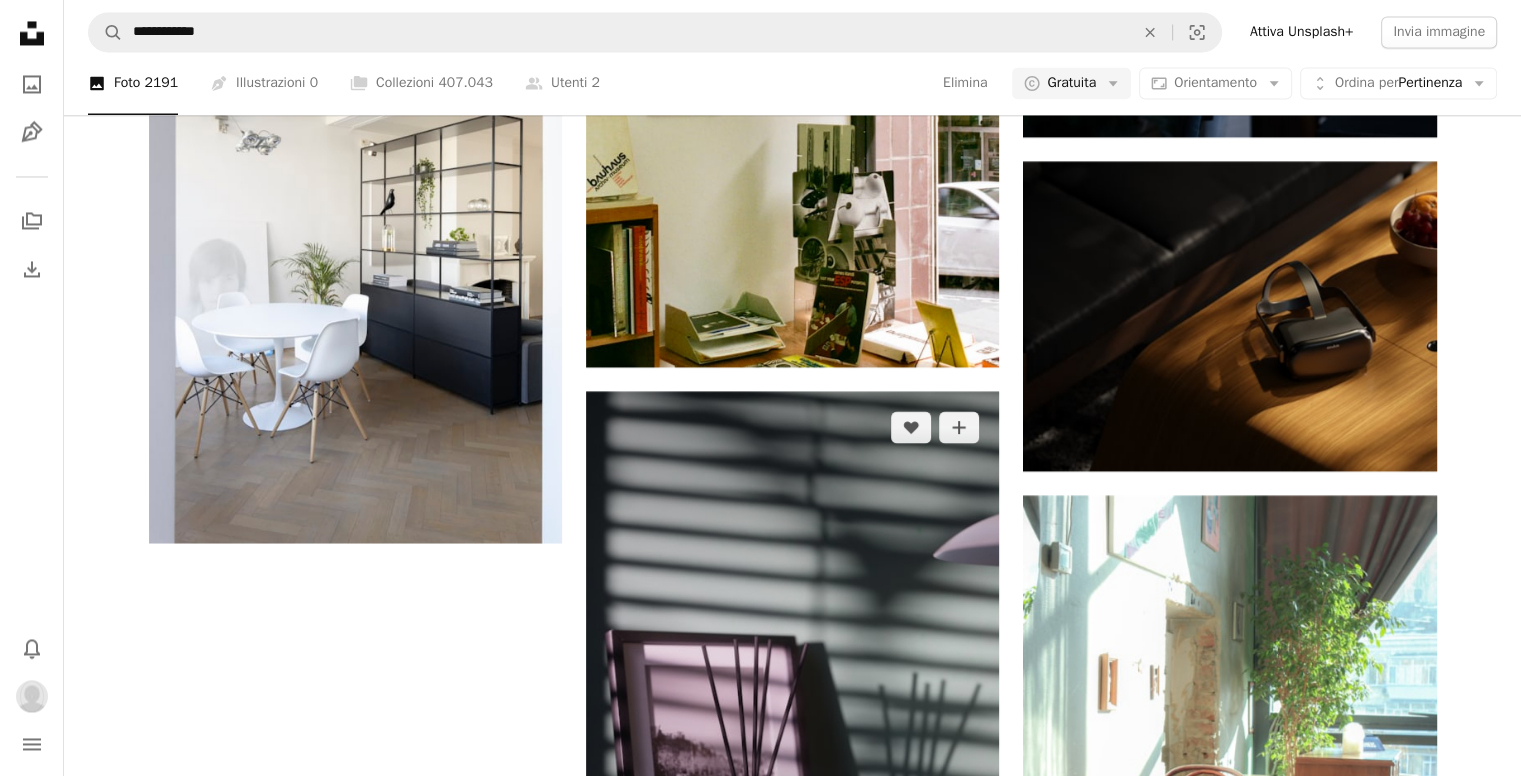 click at bounding box center [792, 666] 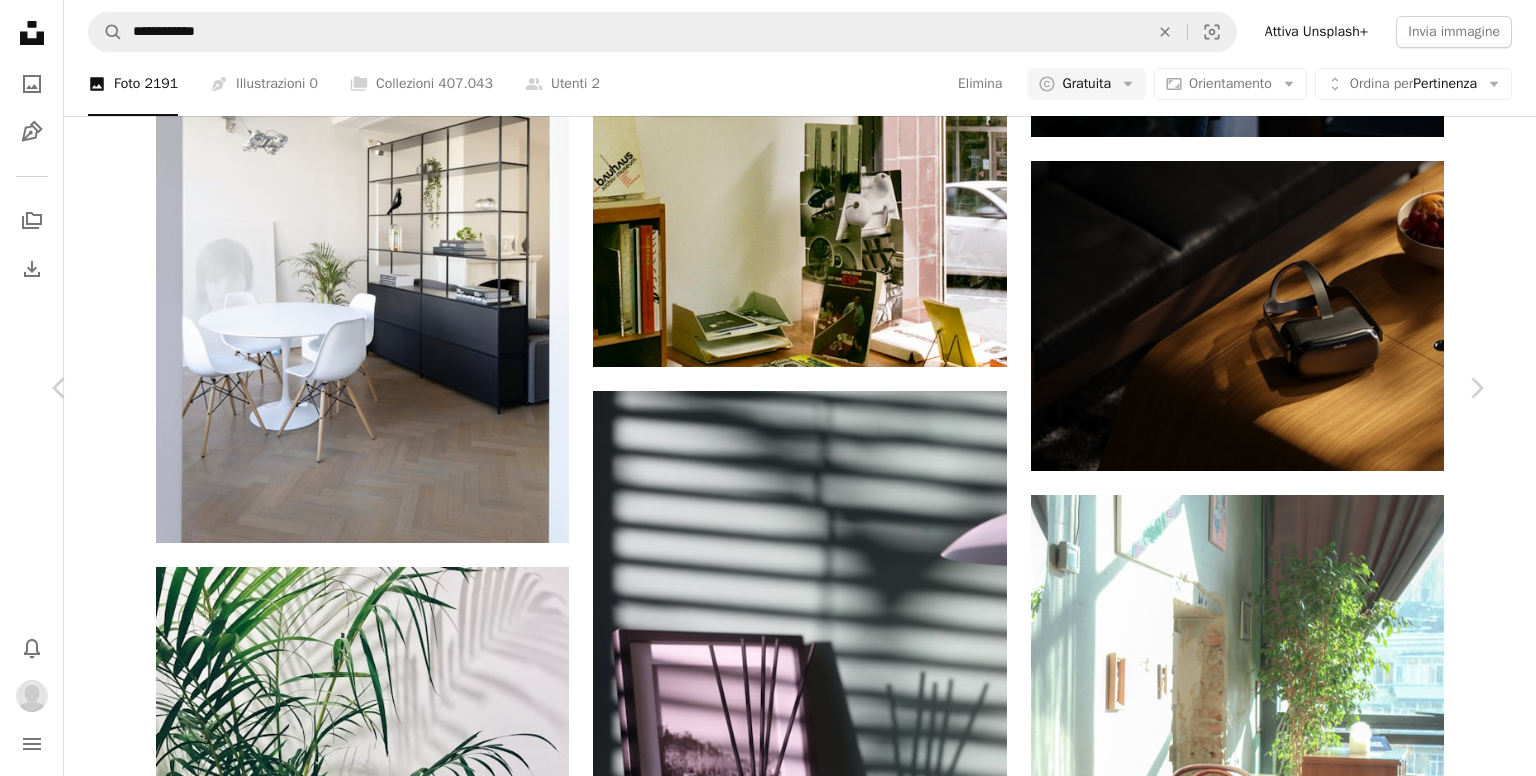 scroll, scrollTop: 11454, scrollLeft: 0, axis: vertical 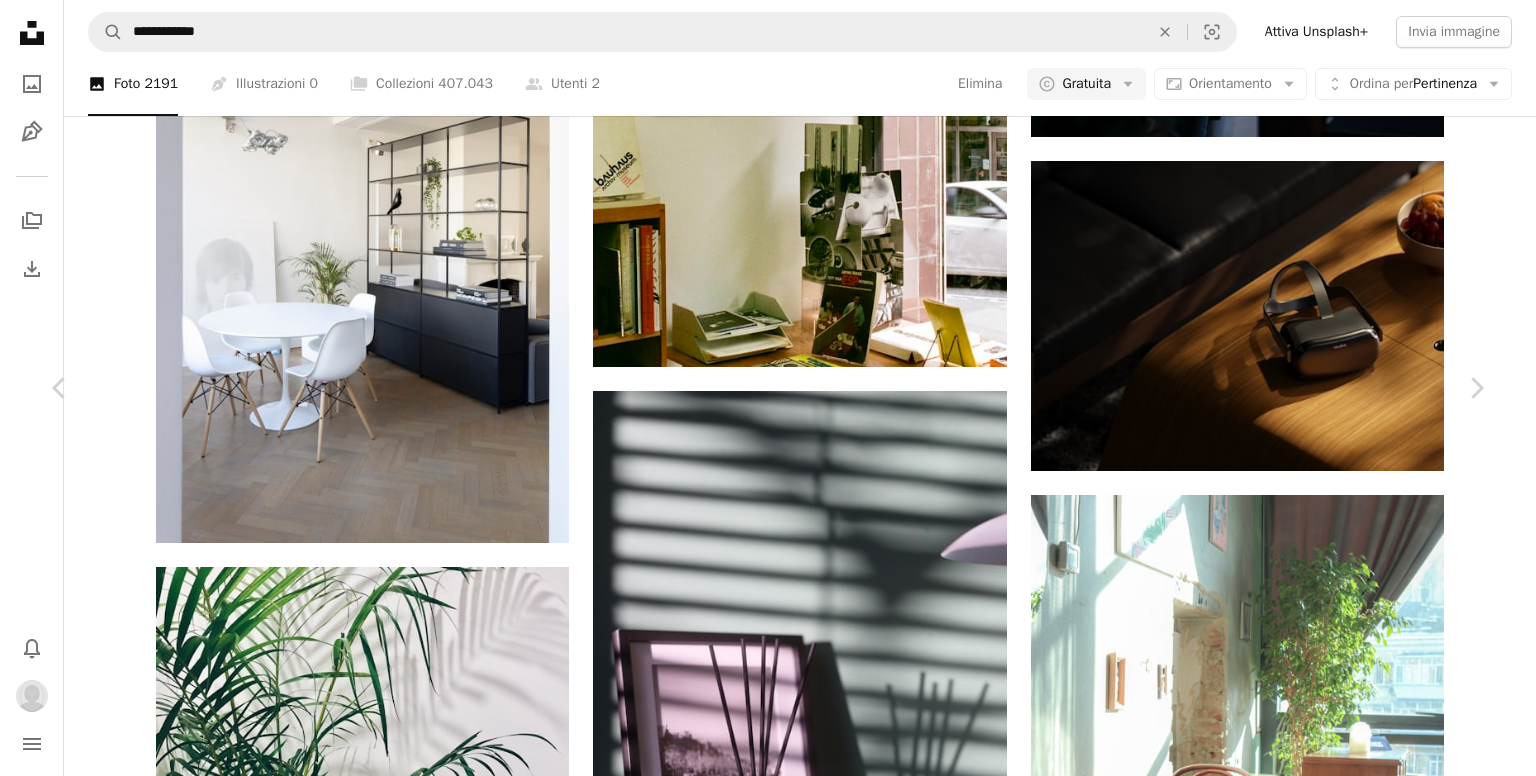click at bounding box center [760, 5324] 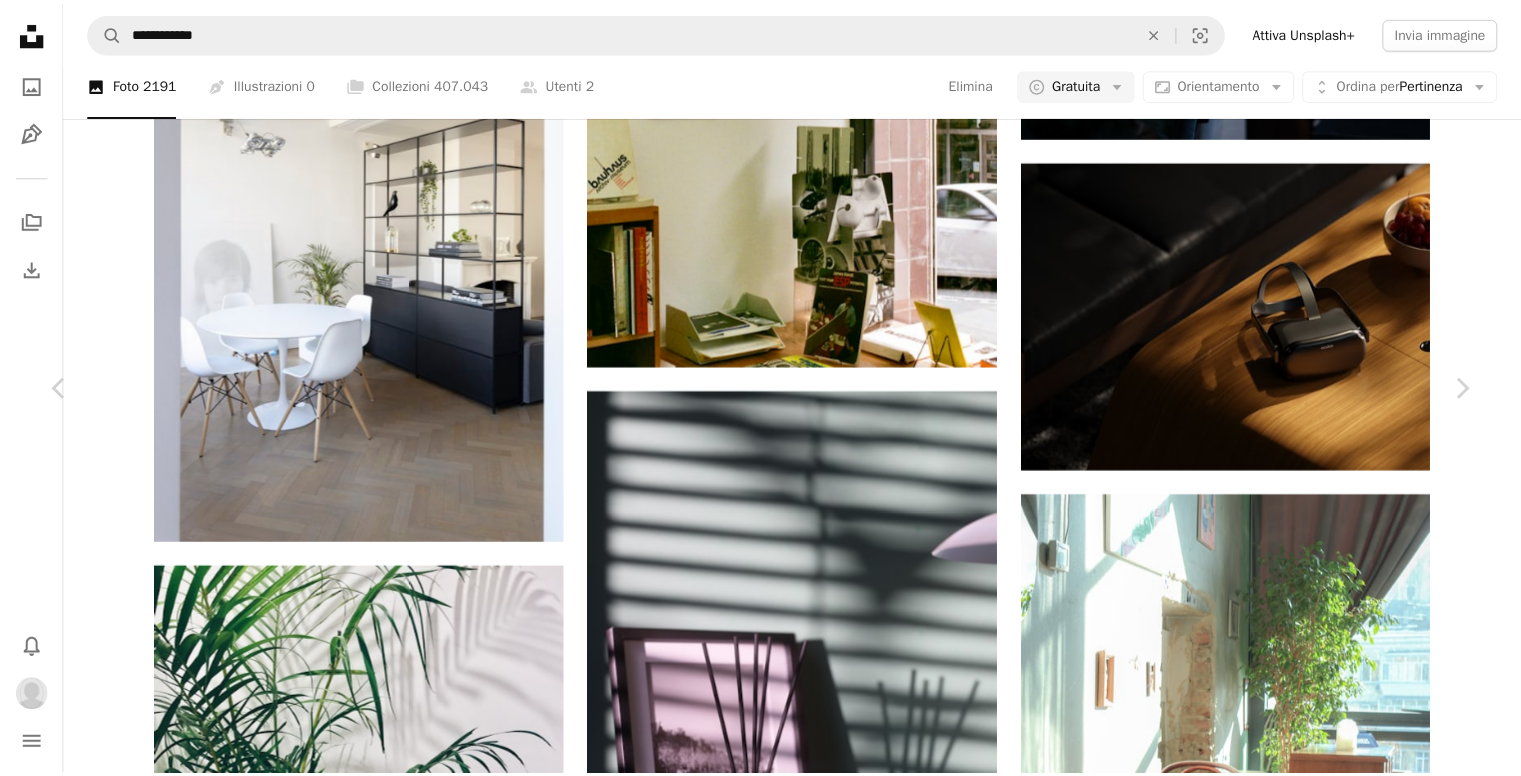 scroll, scrollTop: 5753, scrollLeft: 0, axis: vertical 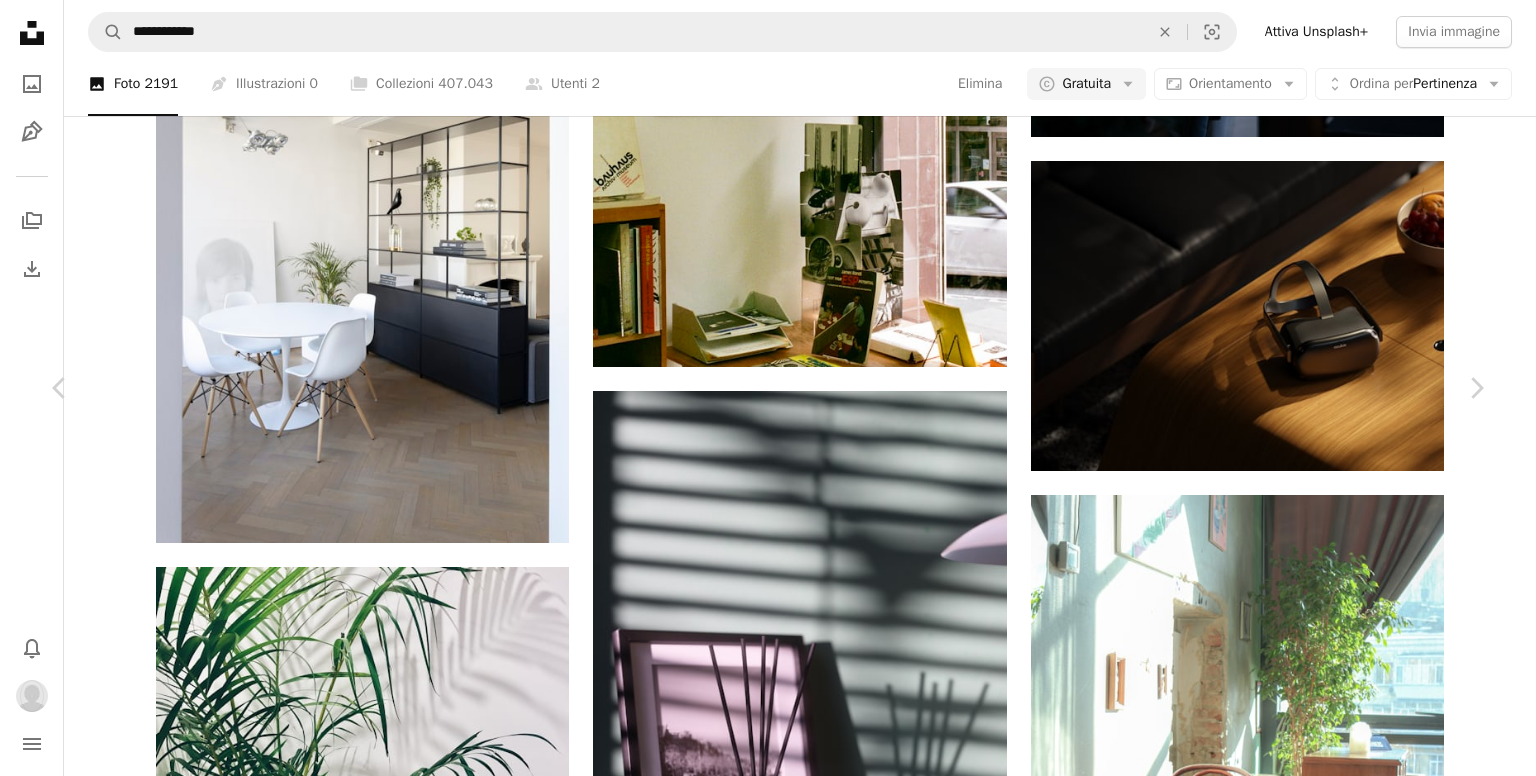 click on "An X shape" at bounding box center (20, 20) 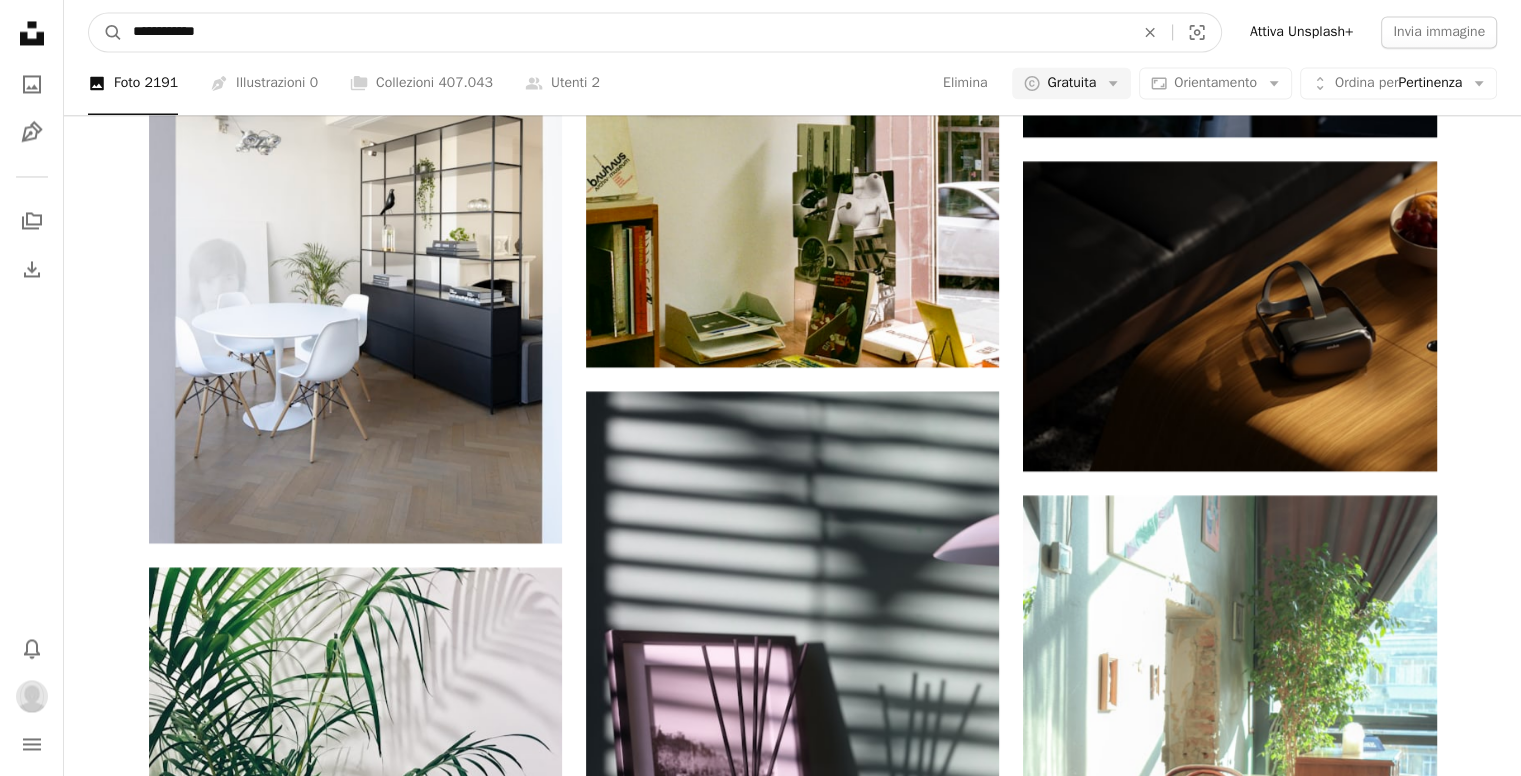 click on "**********" at bounding box center [625, 32] 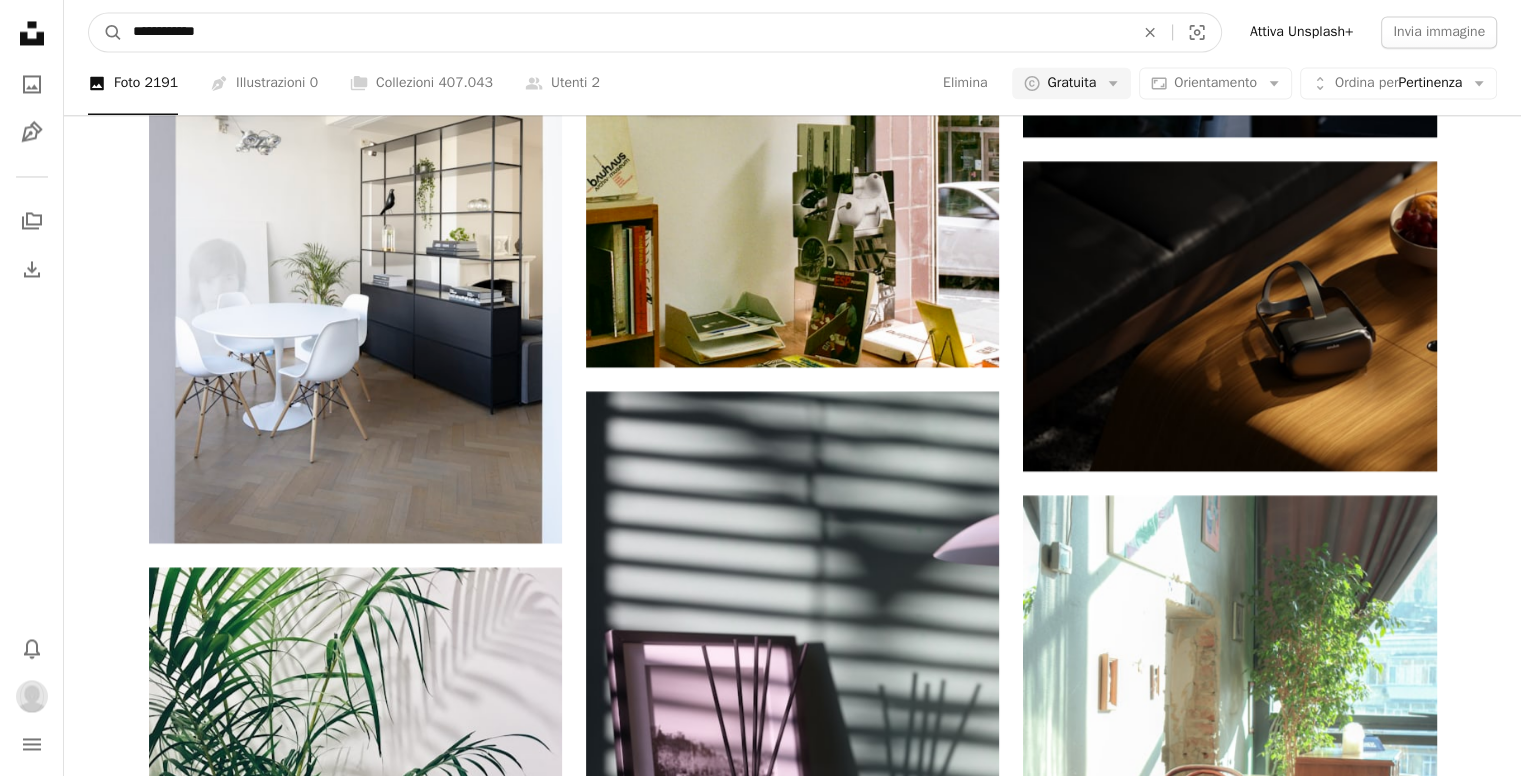 type on "**********" 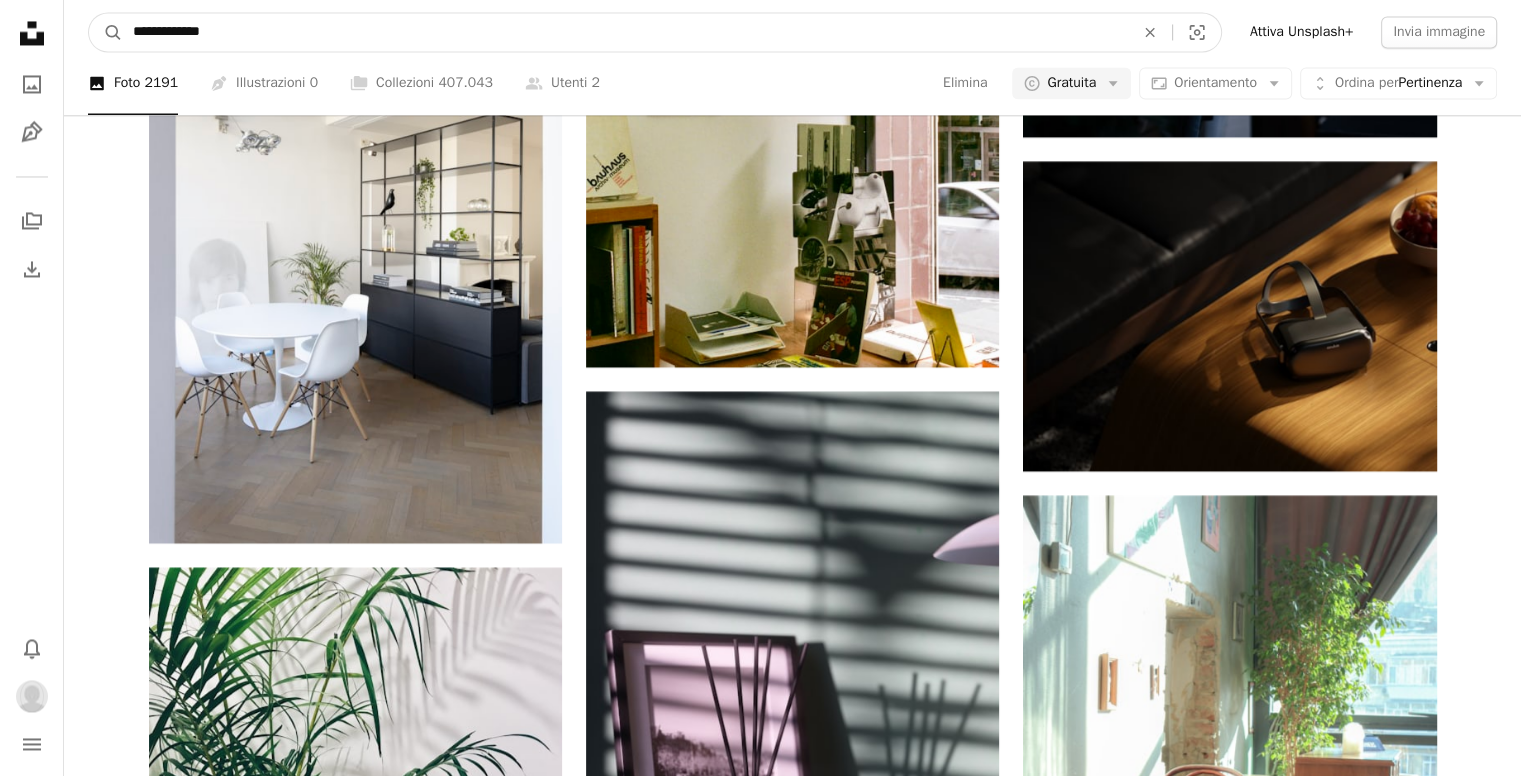 click on "A magnifying glass" at bounding box center [106, 32] 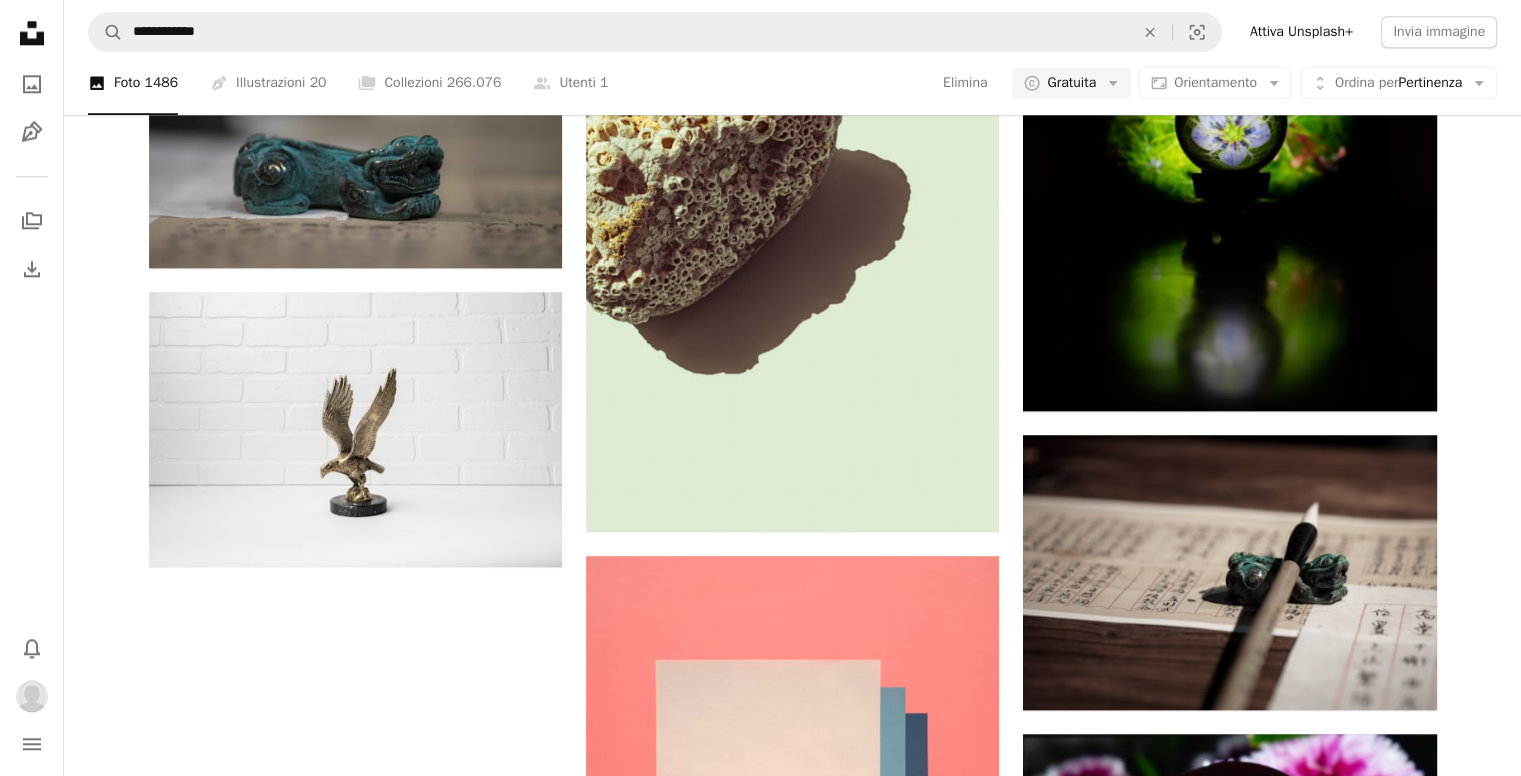 scroll, scrollTop: 2600, scrollLeft: 0, axis: vertical 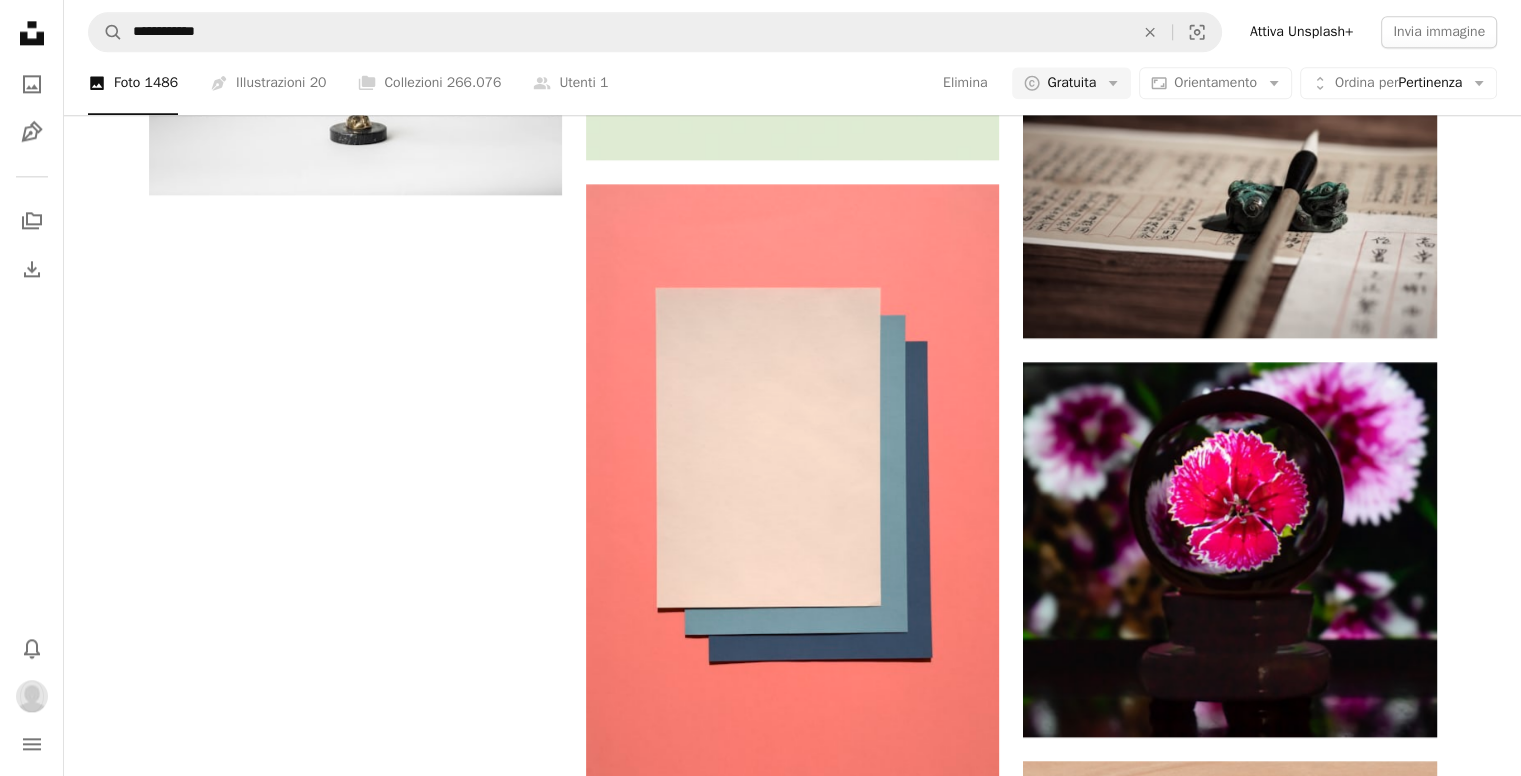 click on "Carica altro" at bounding box center [793, 1462] 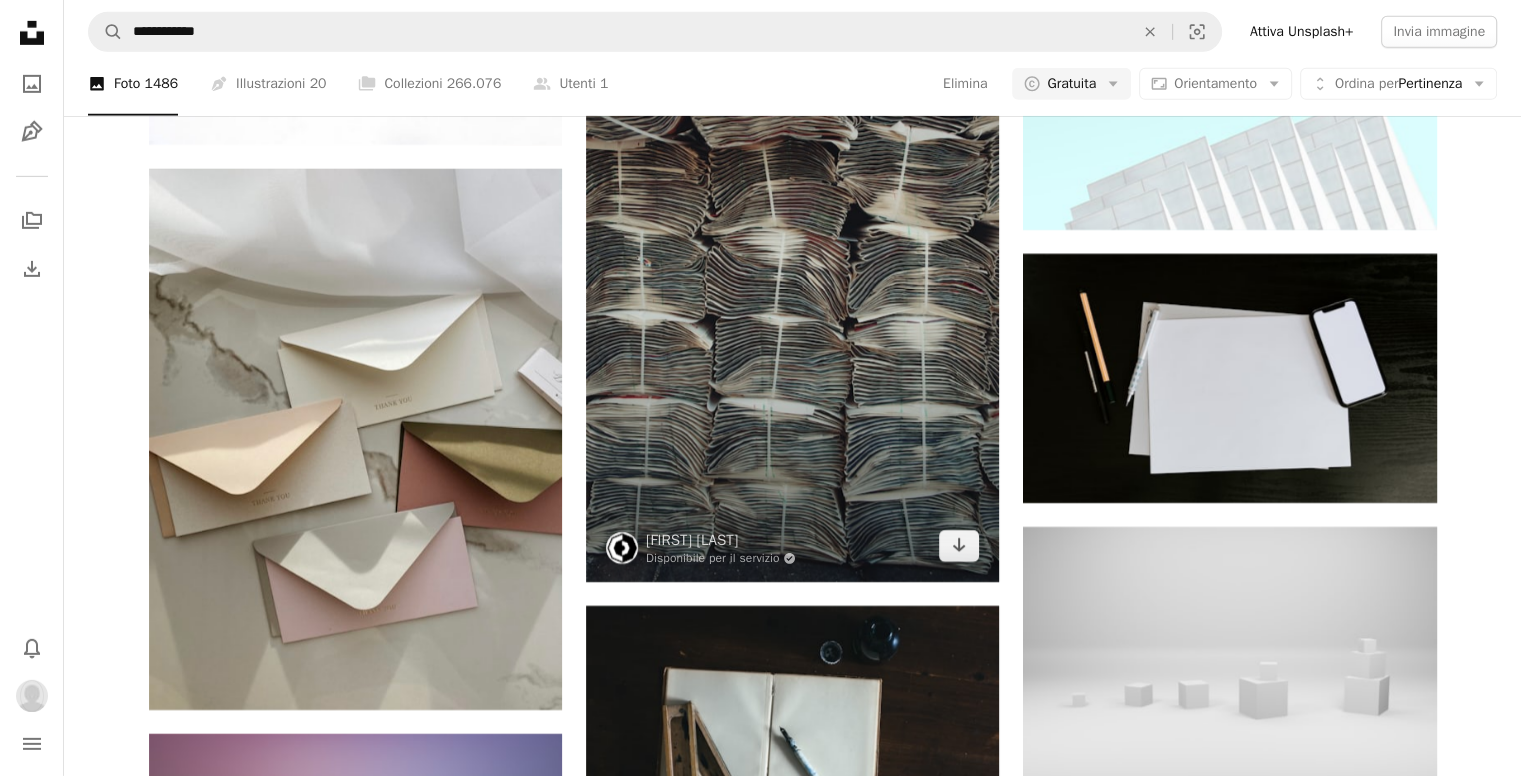 scroll, scrollTop: 6200, scrollLeft: 0, axis: vertical 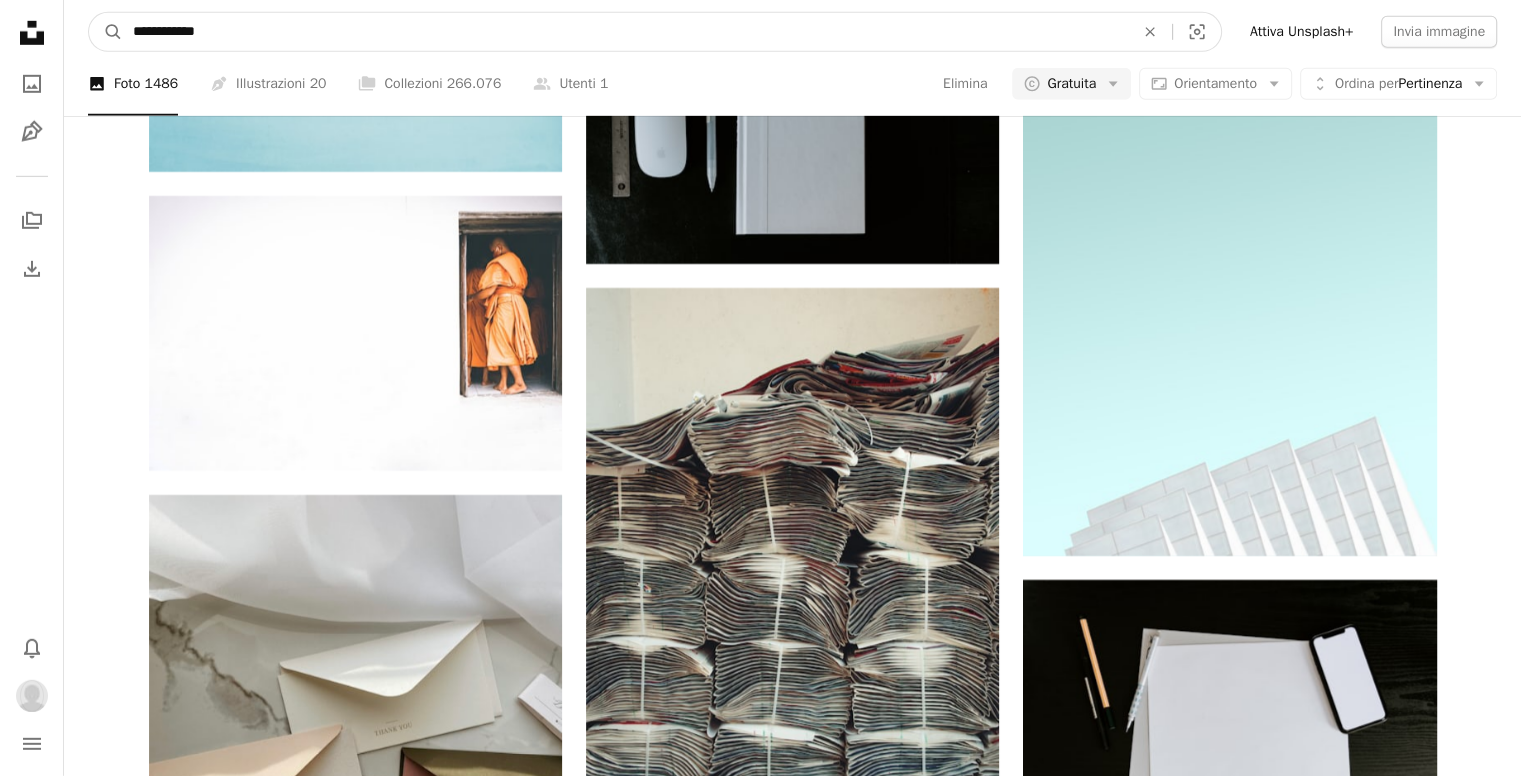 click on "**********" at bounding box center [625, 32] 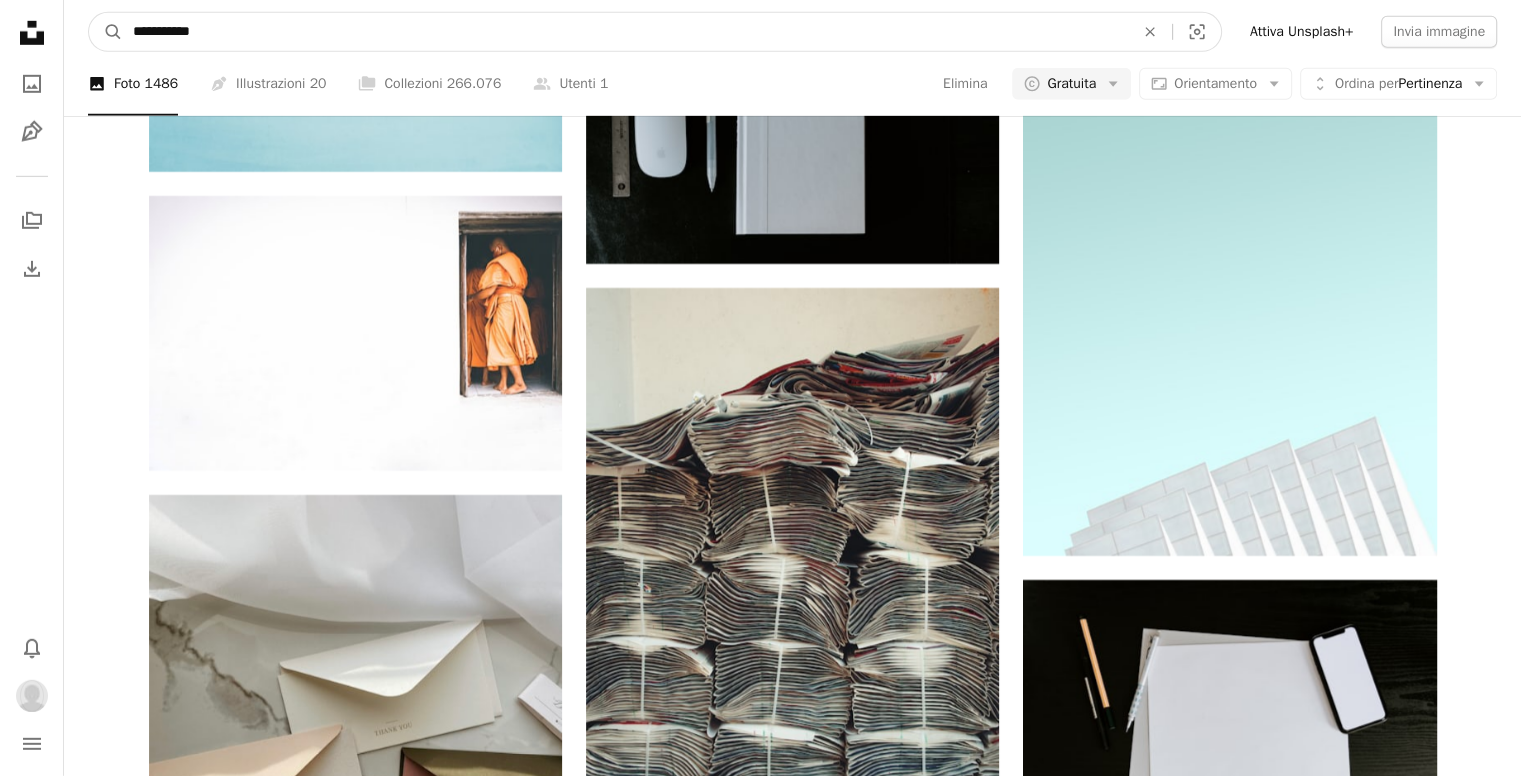 type on "**********" 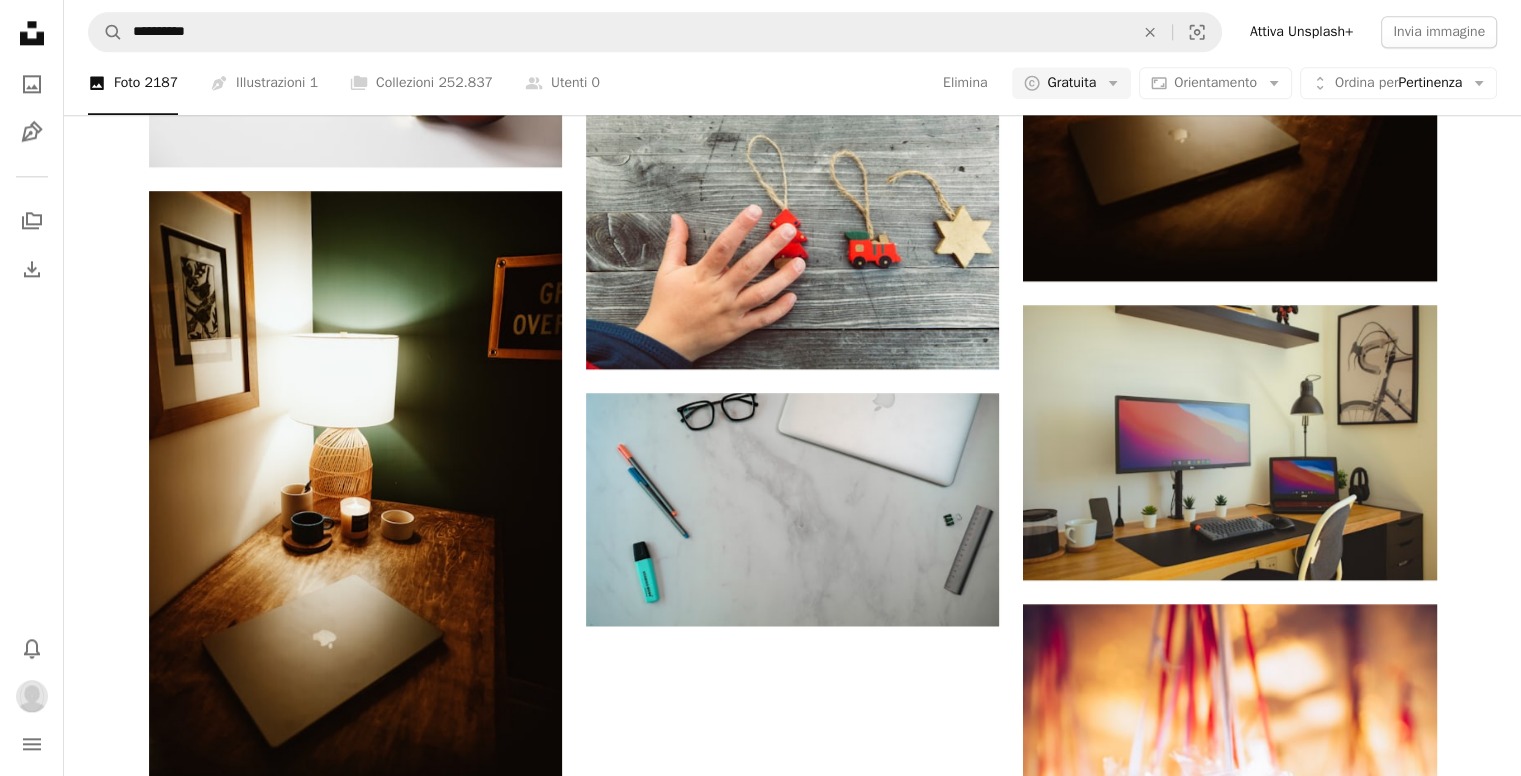 scroll, scrollTop: 2762, scrollLeft: 0, axis: vertical 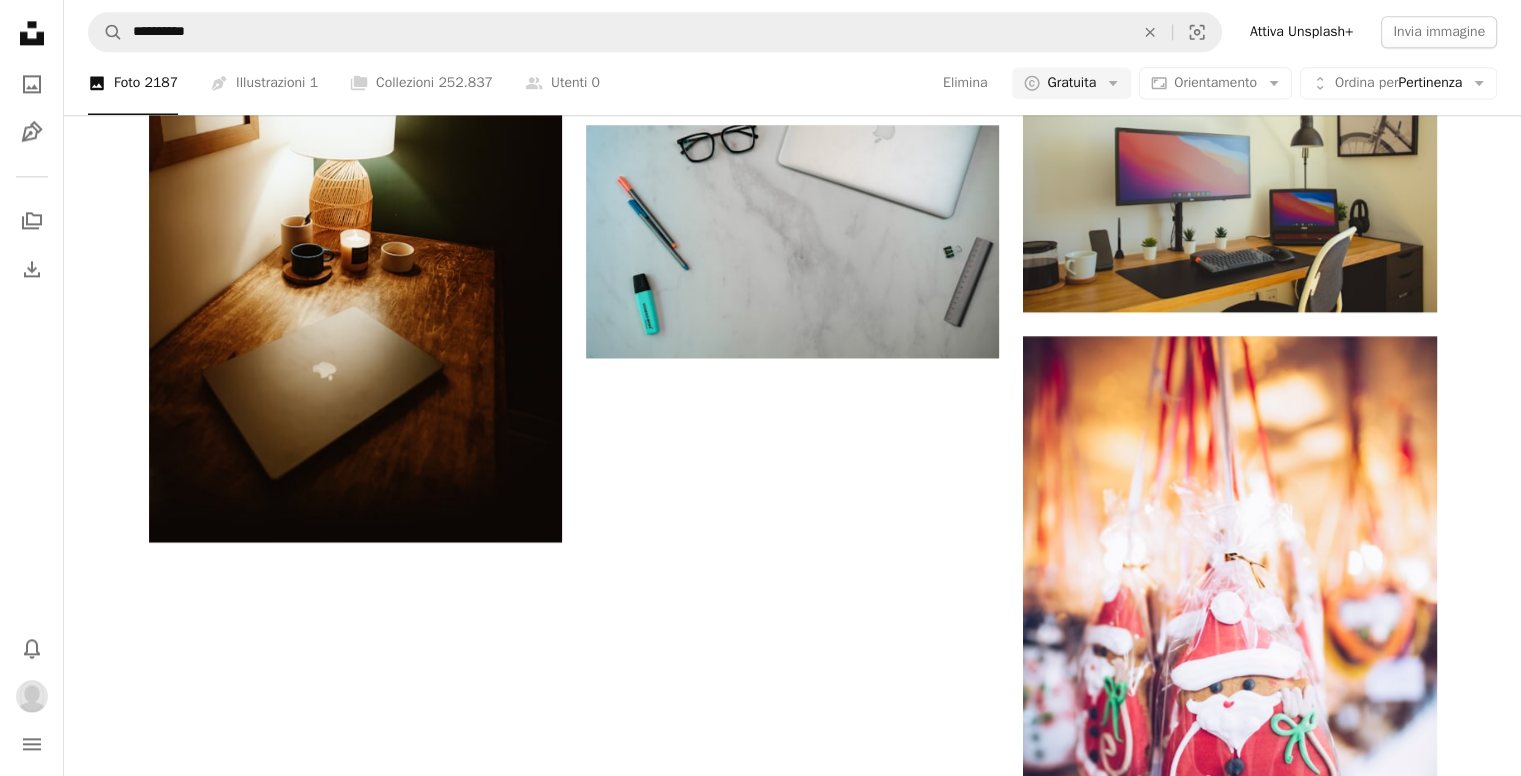 click on "Carica altro" at bounding box center (793, 1036) 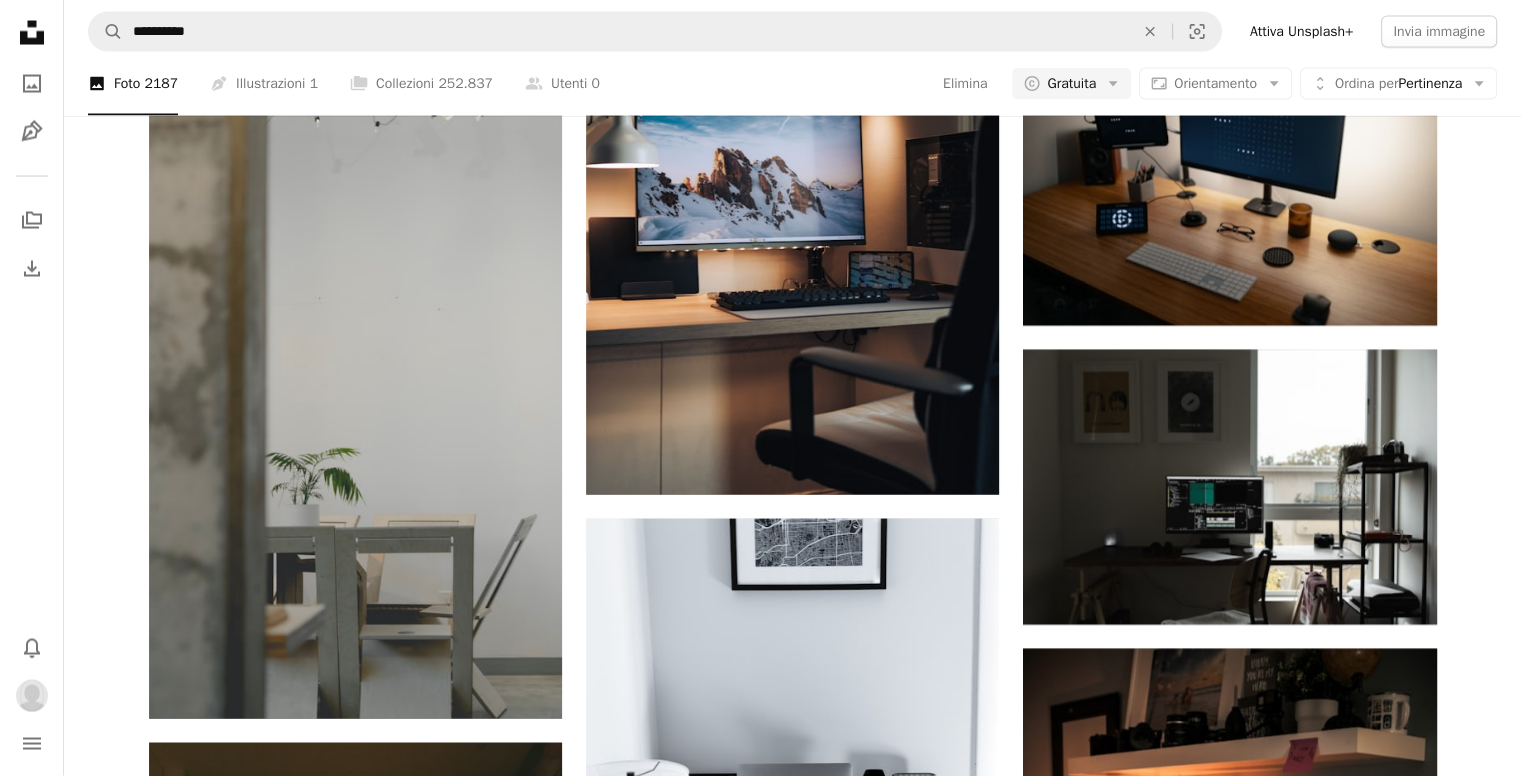 scroll, scrollTop: 12062, scrollLeft: 0, axis: vertical 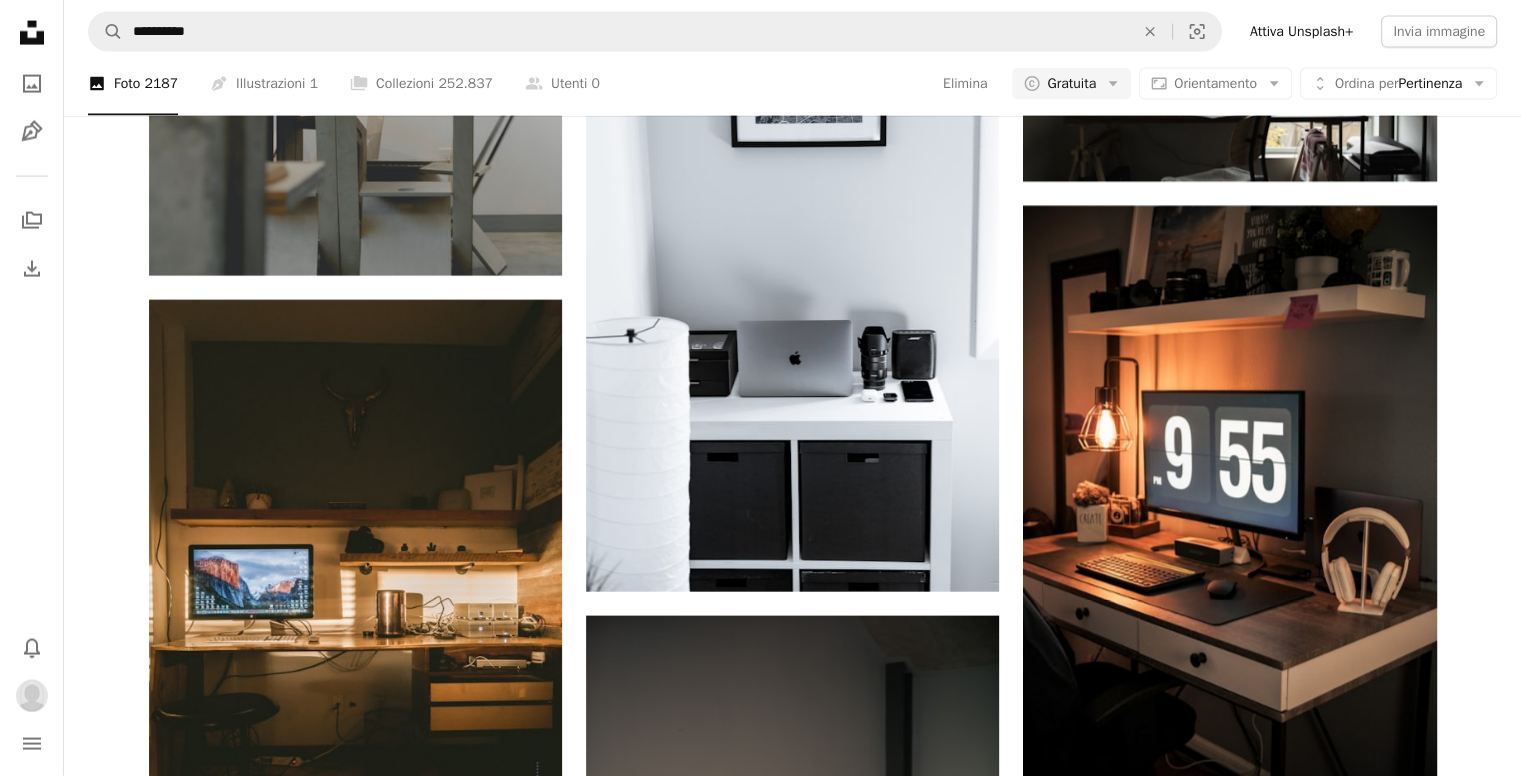 drag, startPoint x: 807, startPoint y: 361, endPoint x: 316, endPoint y: 93, distance: 559.37915 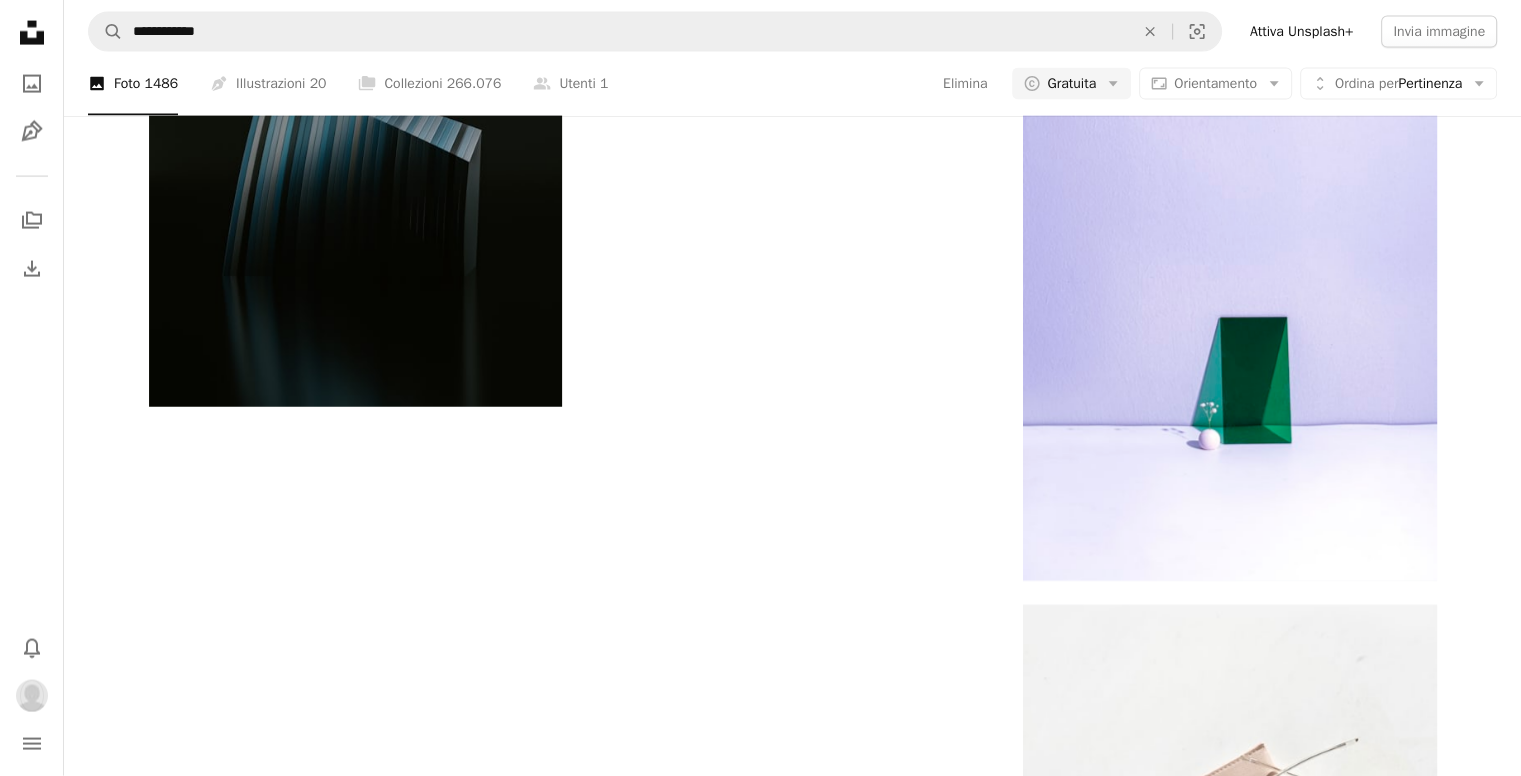 scroll, scrollTop: 5640, scrollLeft: 0, axis: vertical 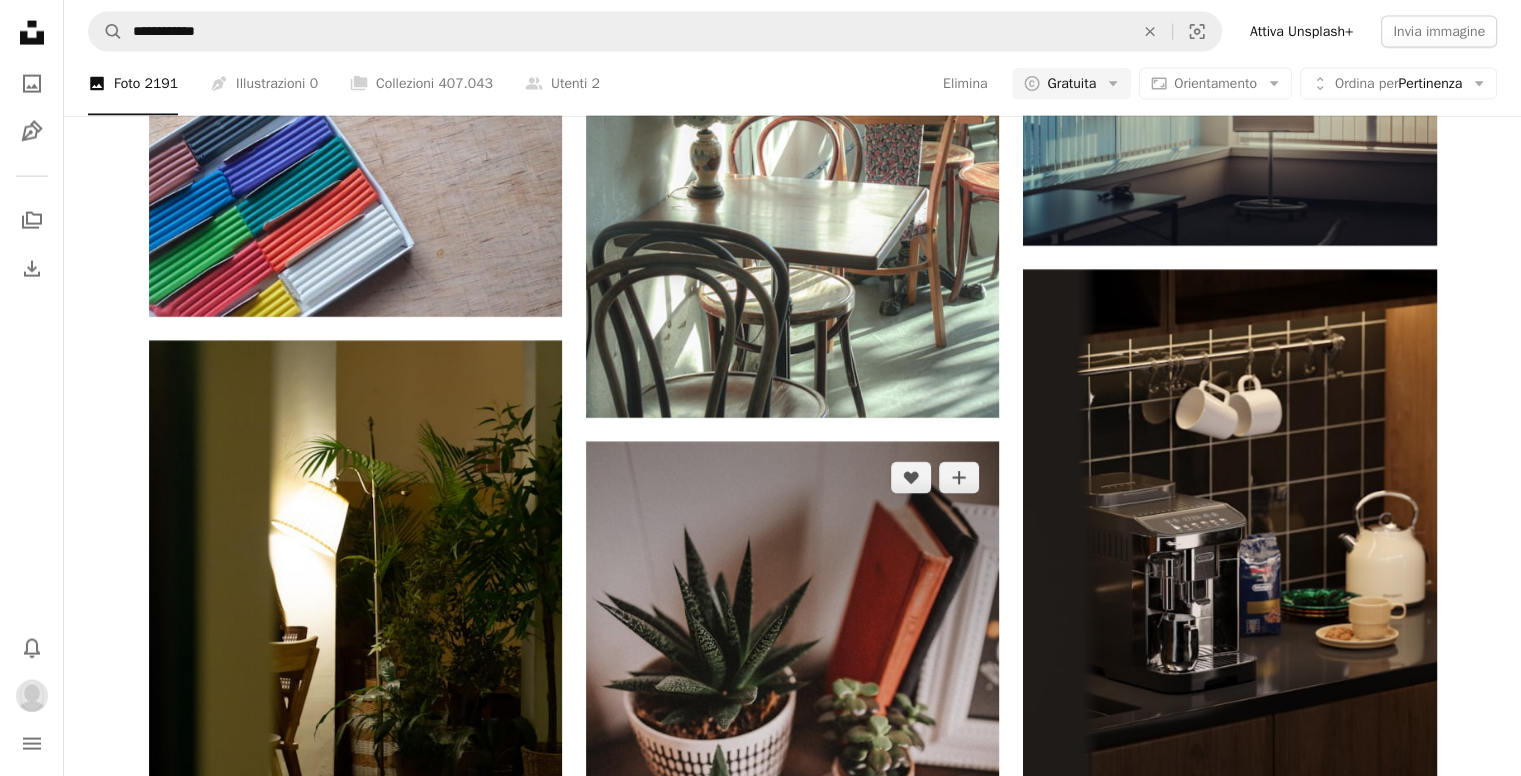 click at bounding box center (792, 751) 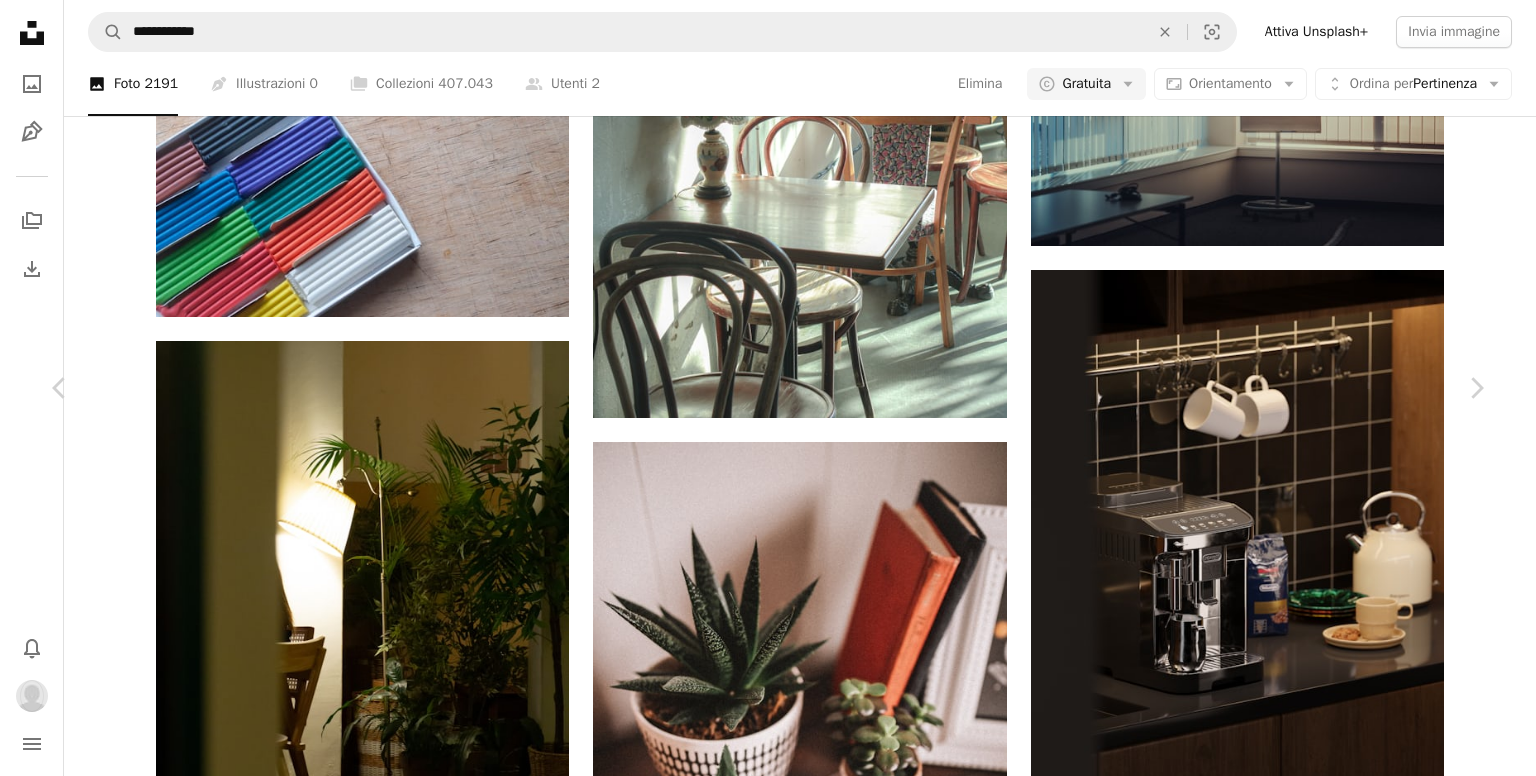 click on "A heart" at bounding box center (1015, 6782) 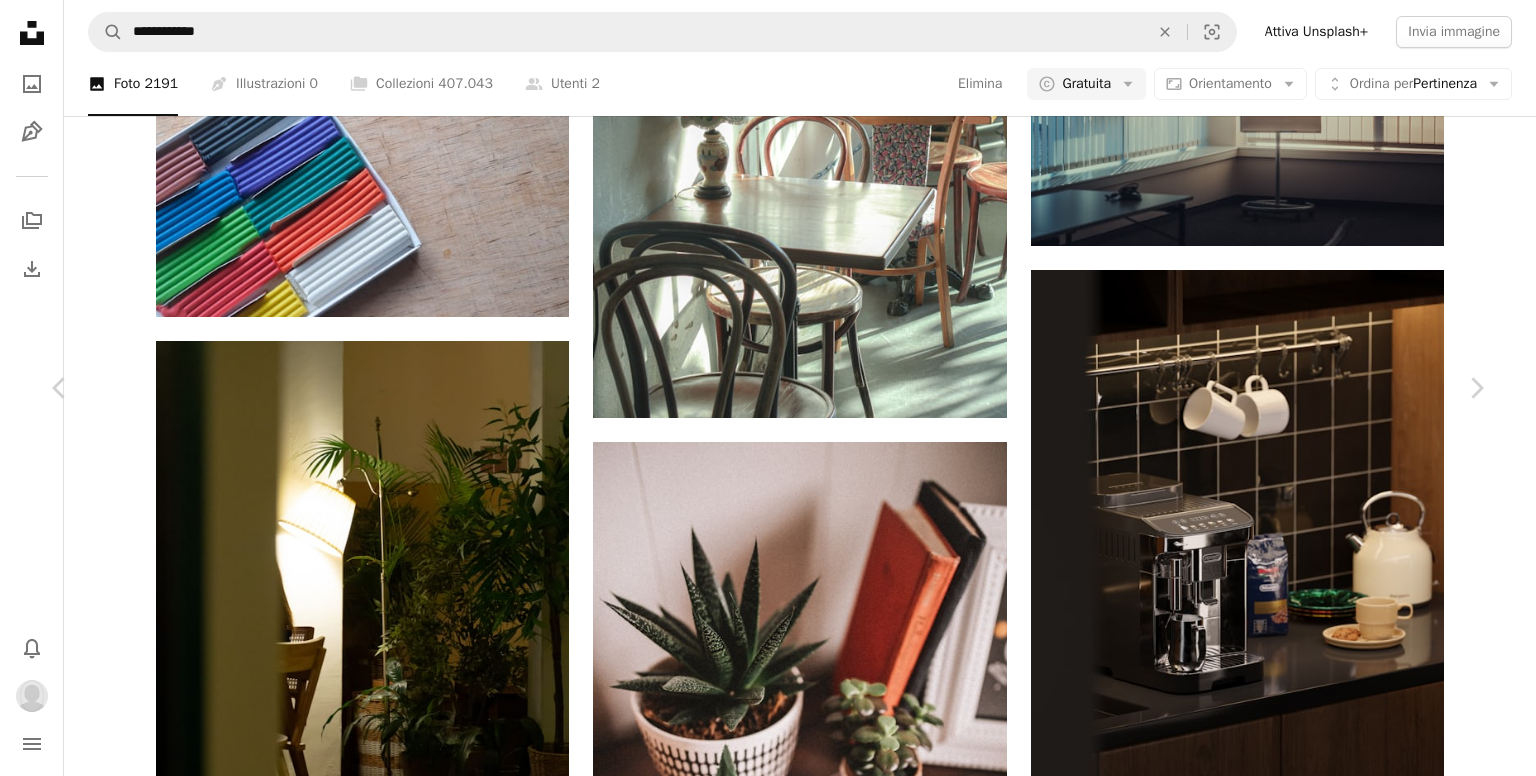 scroll, scrollTop: 1000, scrollLeft: 0, axis: vertical 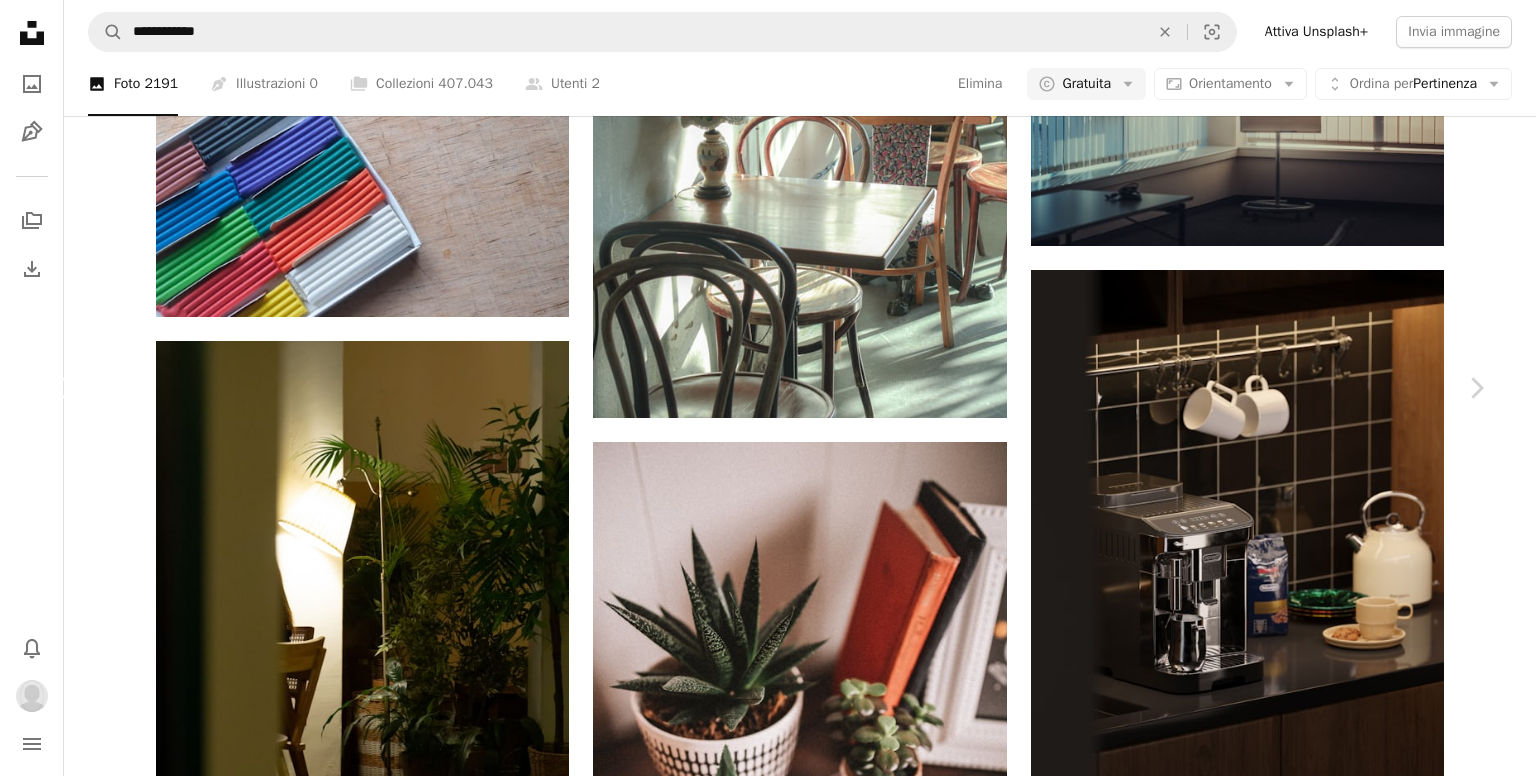 click on "Chevron left" at bounding box center [60, 388] 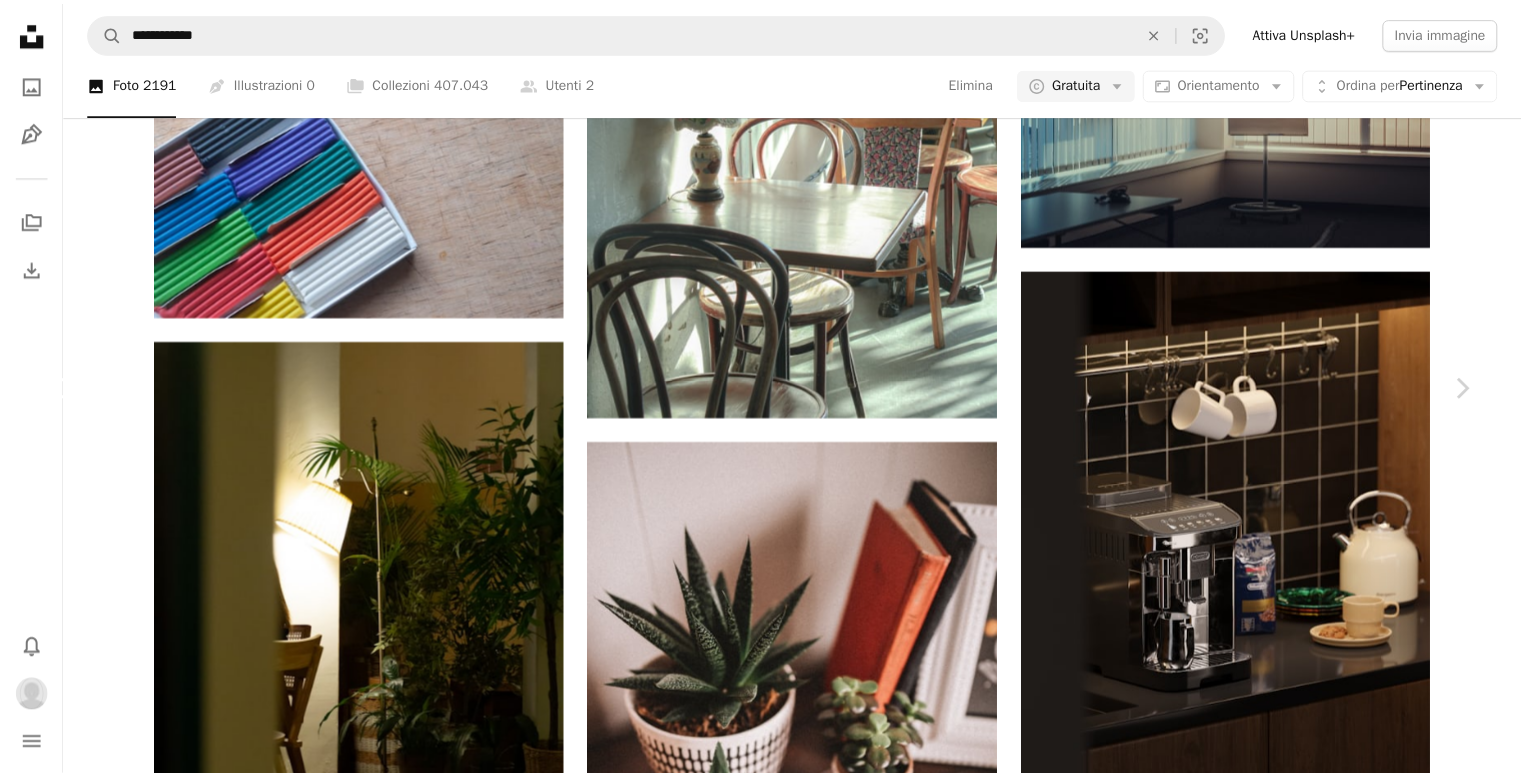 scroll, scrollTop: 0, scrollLeft: 0, axis: both 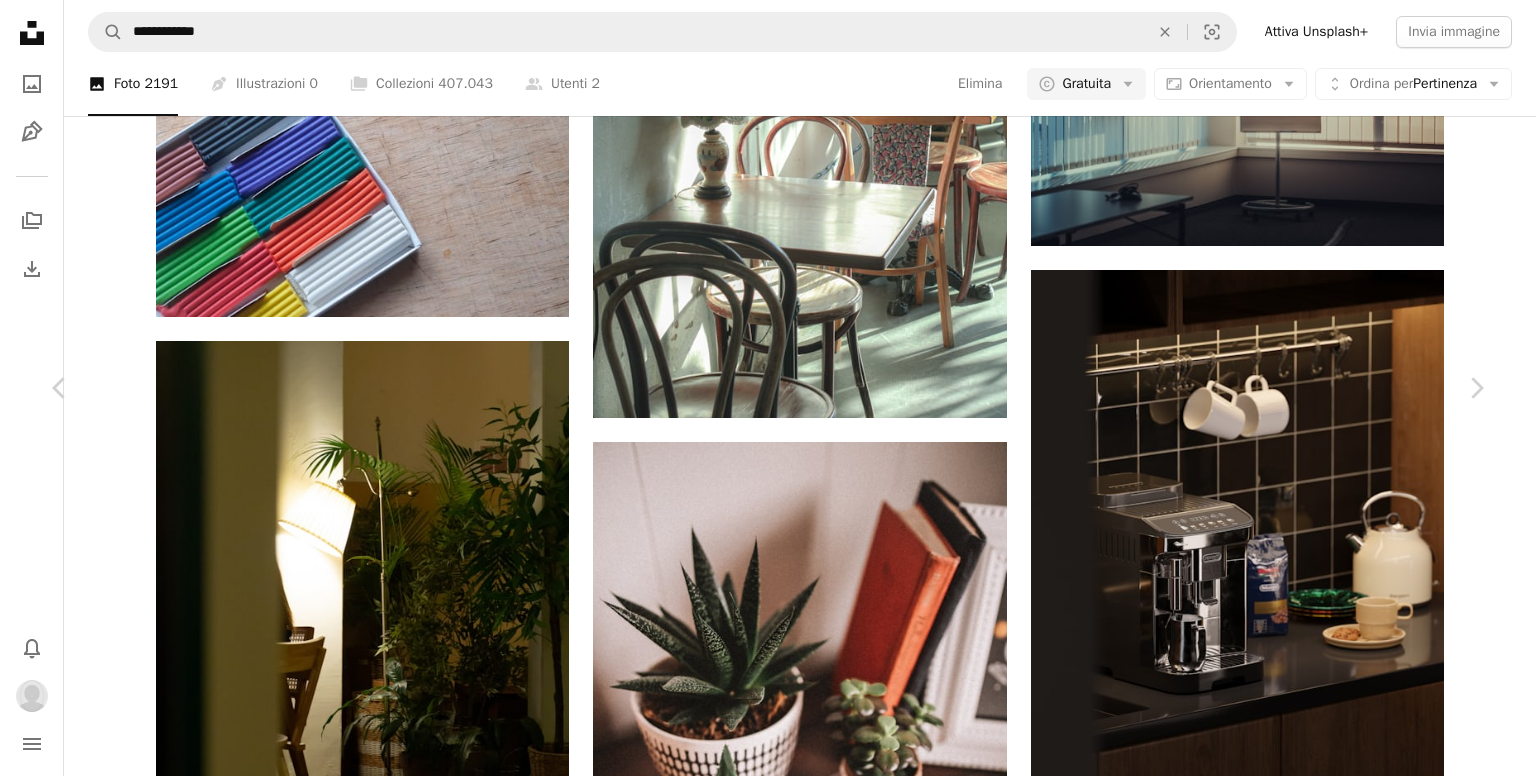 click on "An X shape" at bounding box center [20, 20] 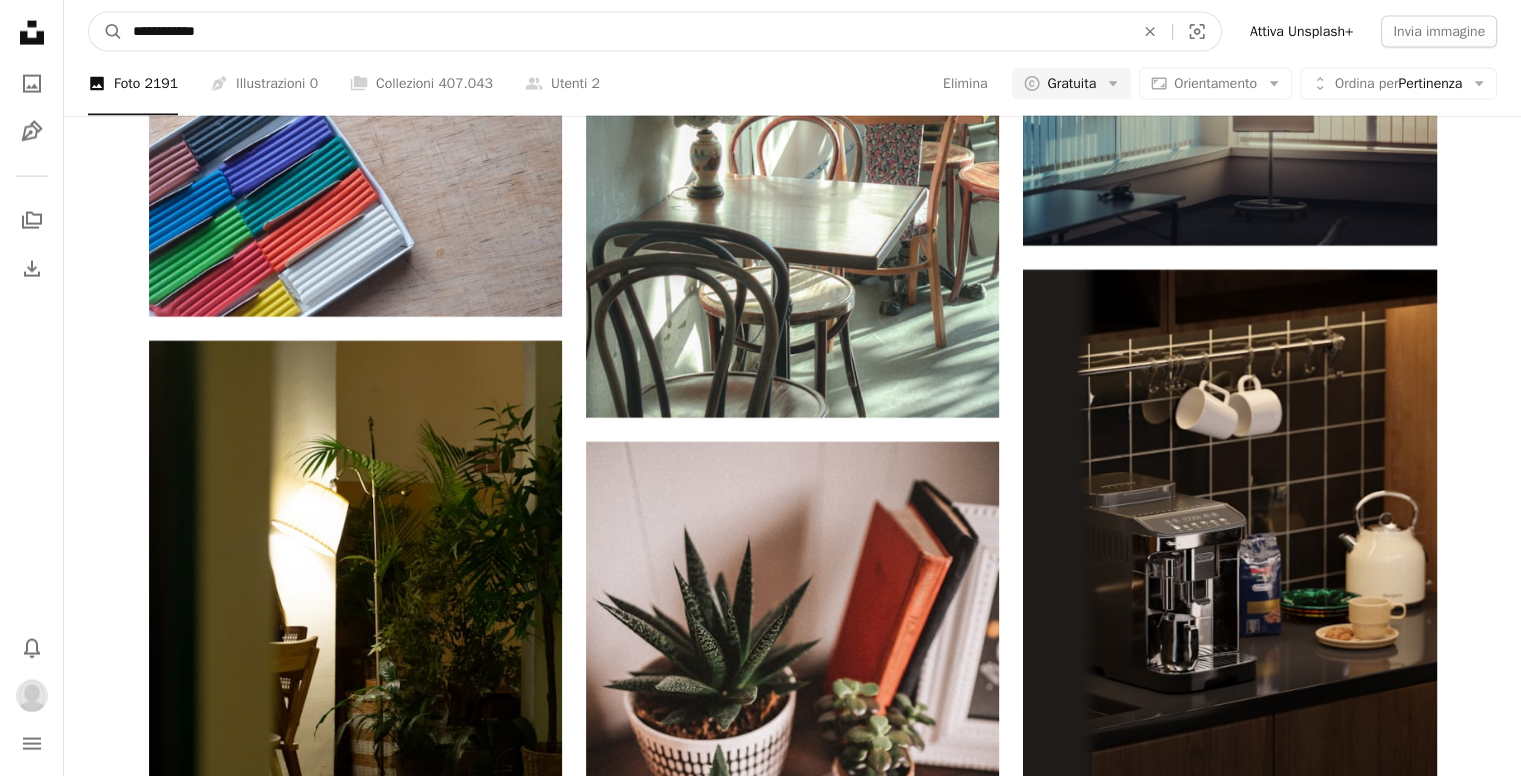 click on "**********" at bounding box center (625, 32) 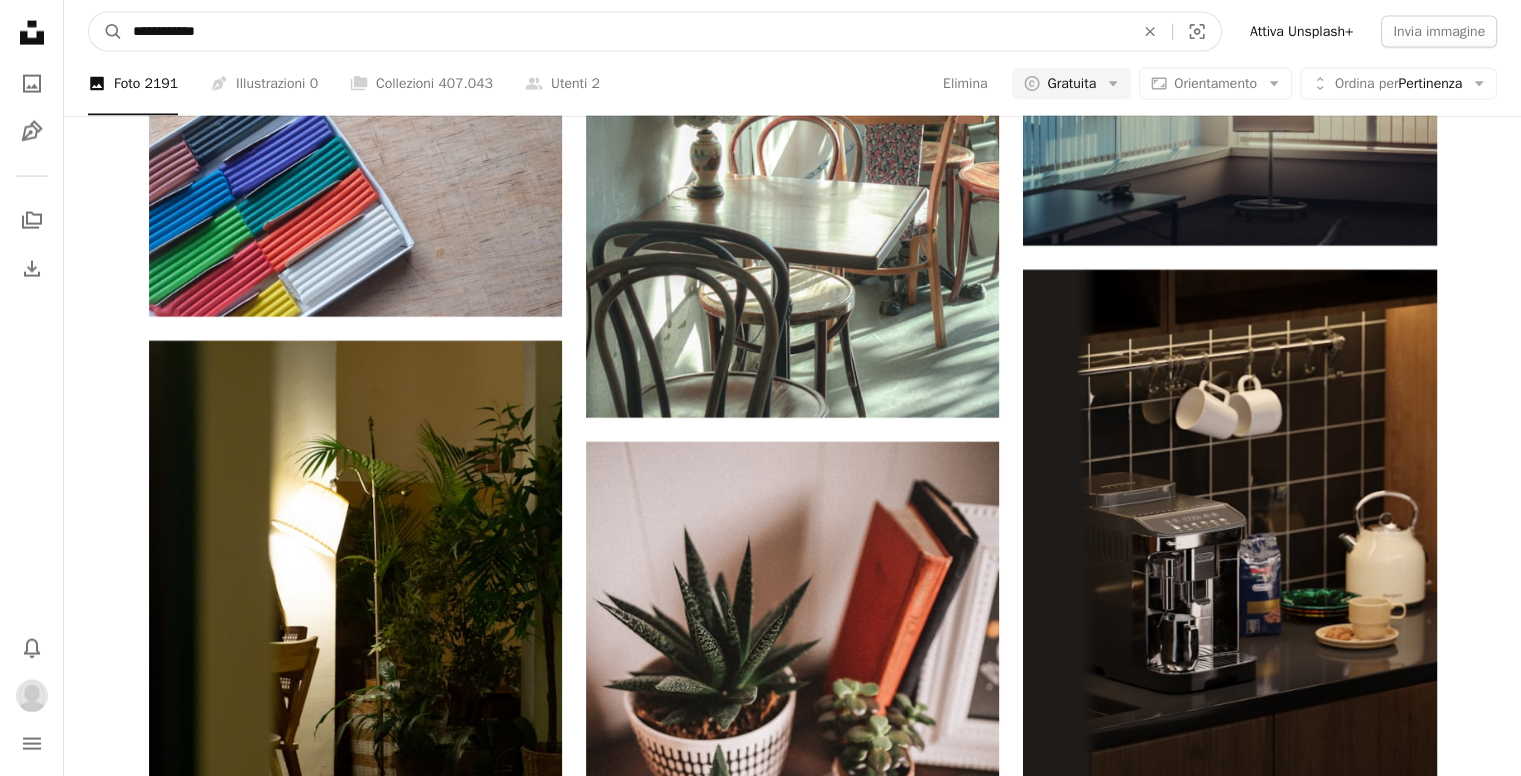 type on "**********" 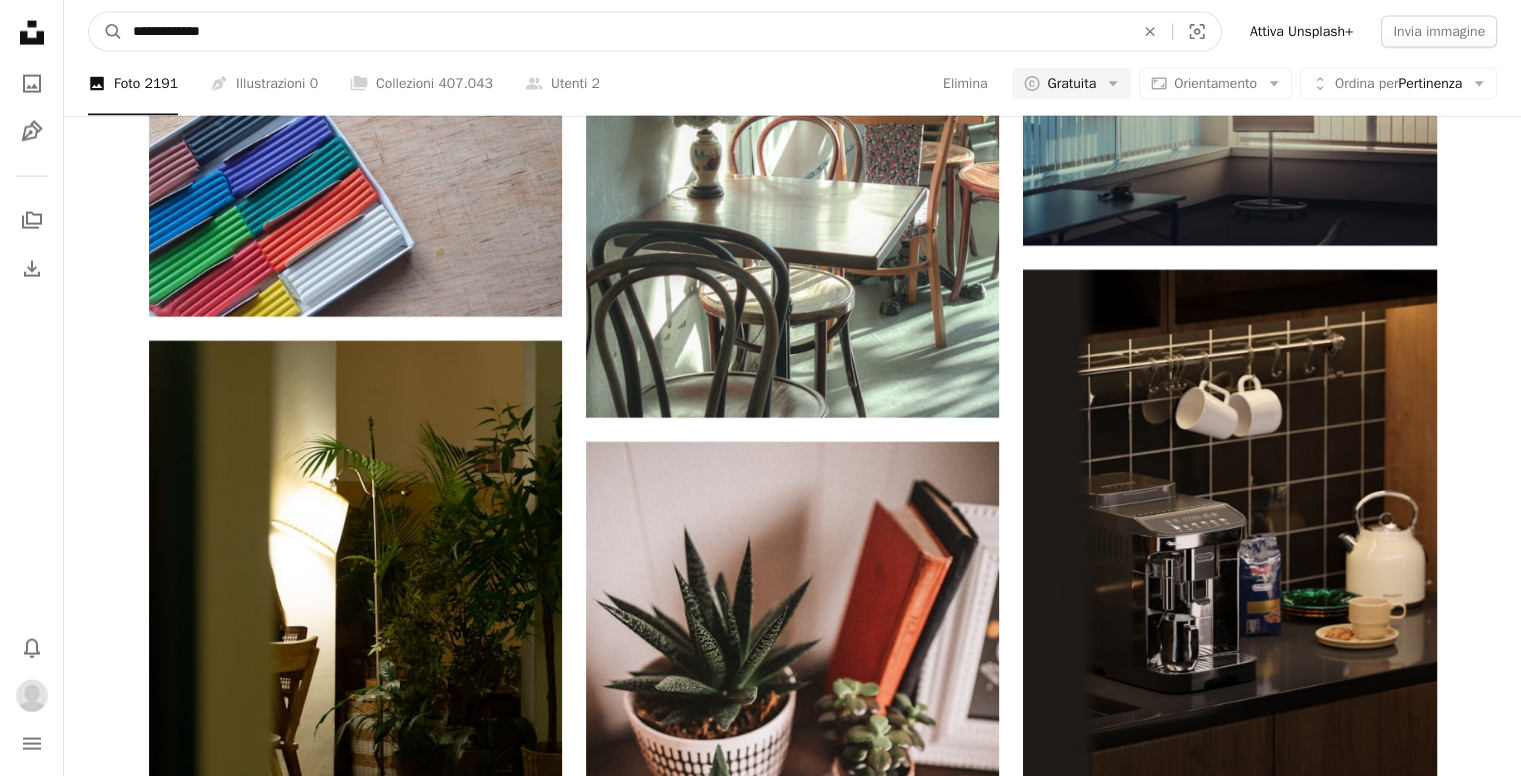 click on "A magnifying glass" at bounding box center [106, 32] 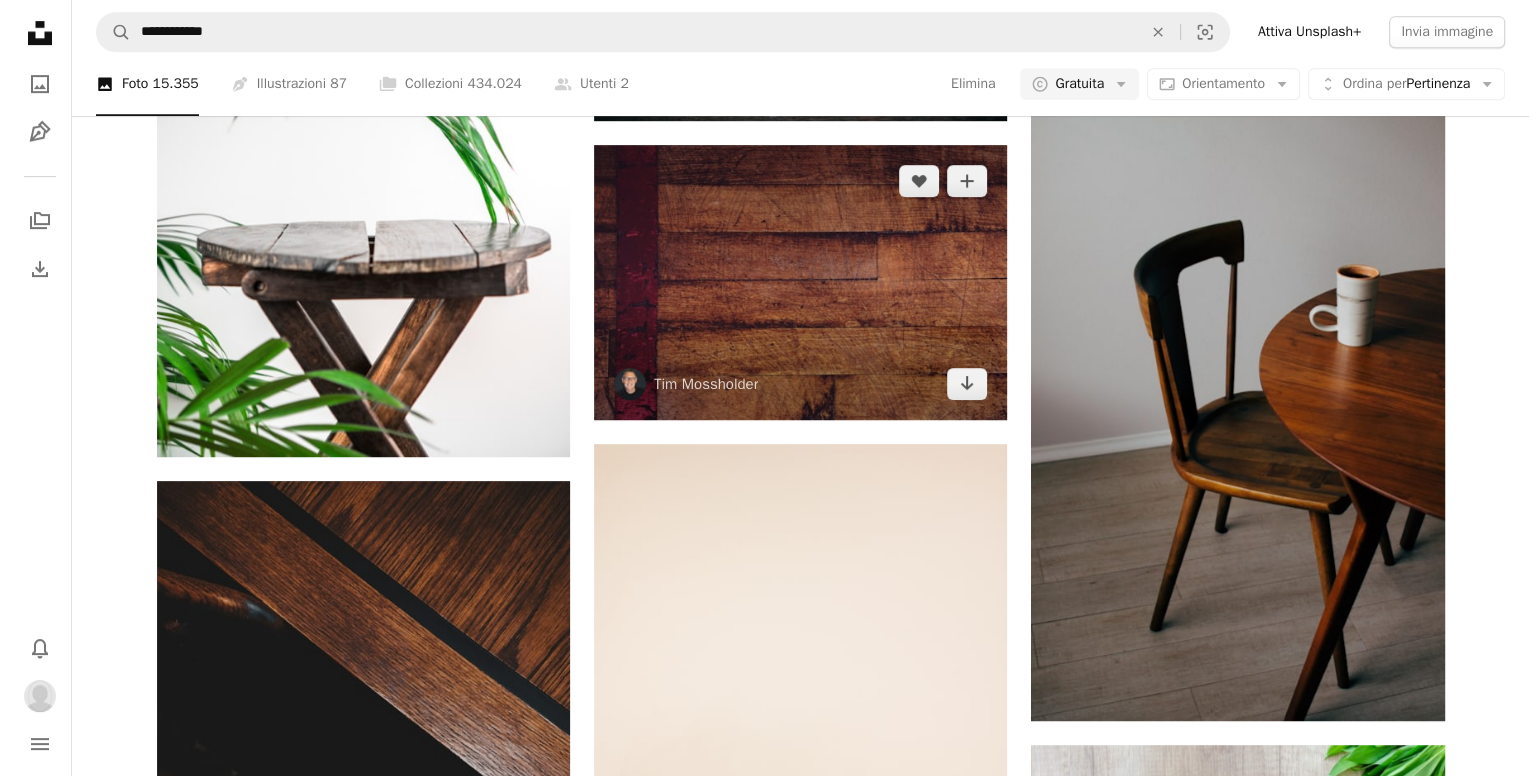 scroll, scrollTop: 1300, scrollLeft: 0, axis: vertical 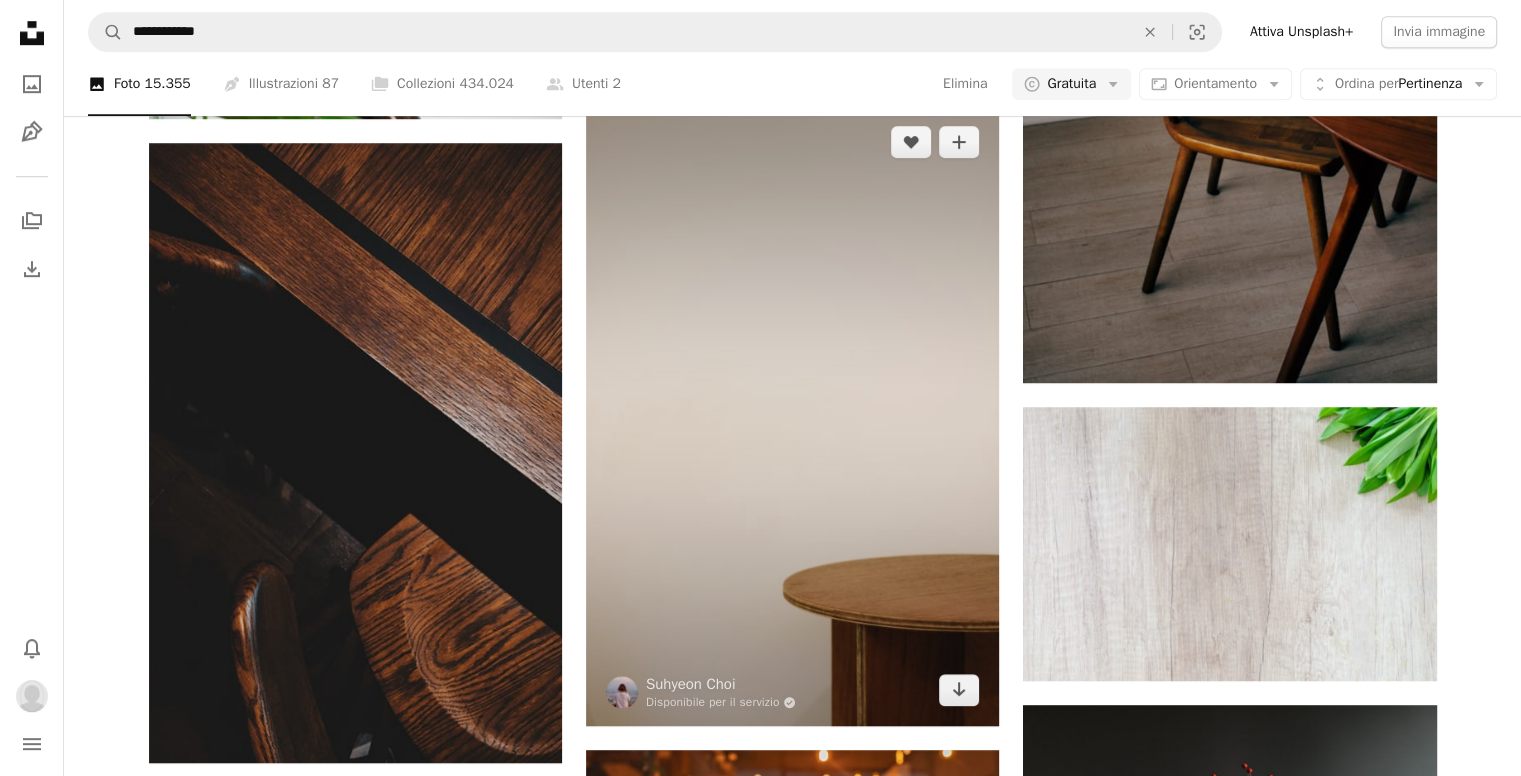 click at bounding box center (792, 416) 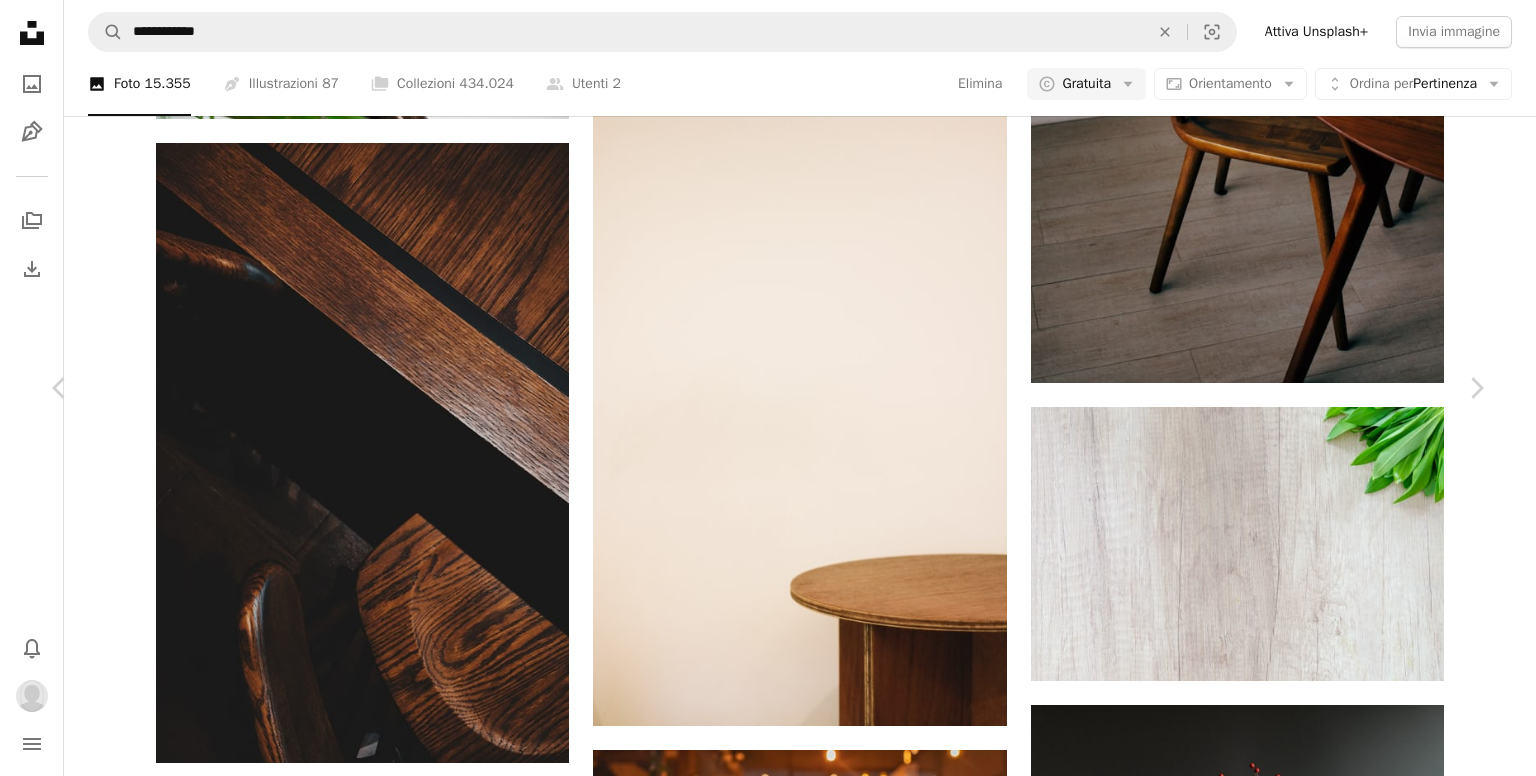 scroll, scrollTop: 0, scrollLeft: 0, axis: both 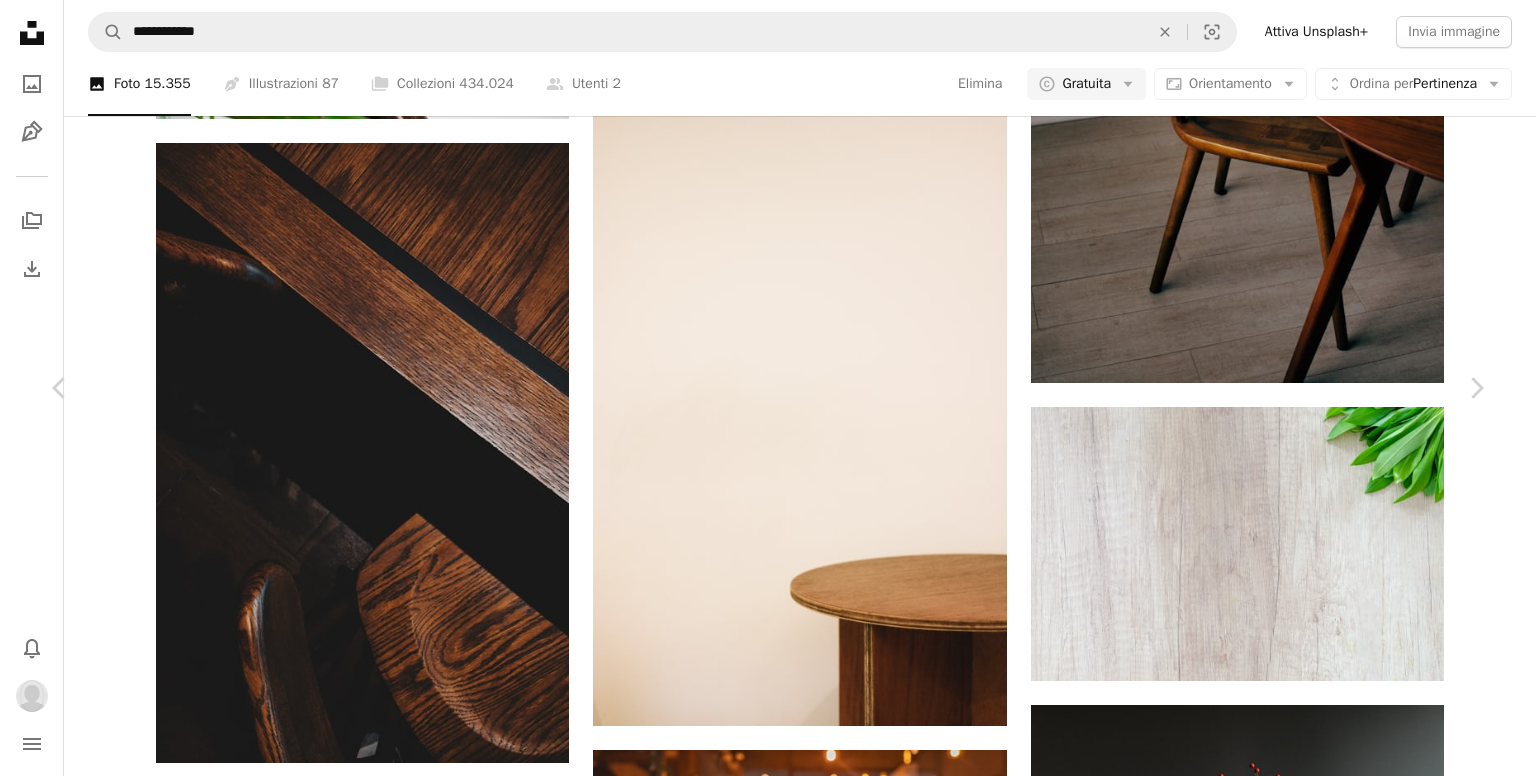 click 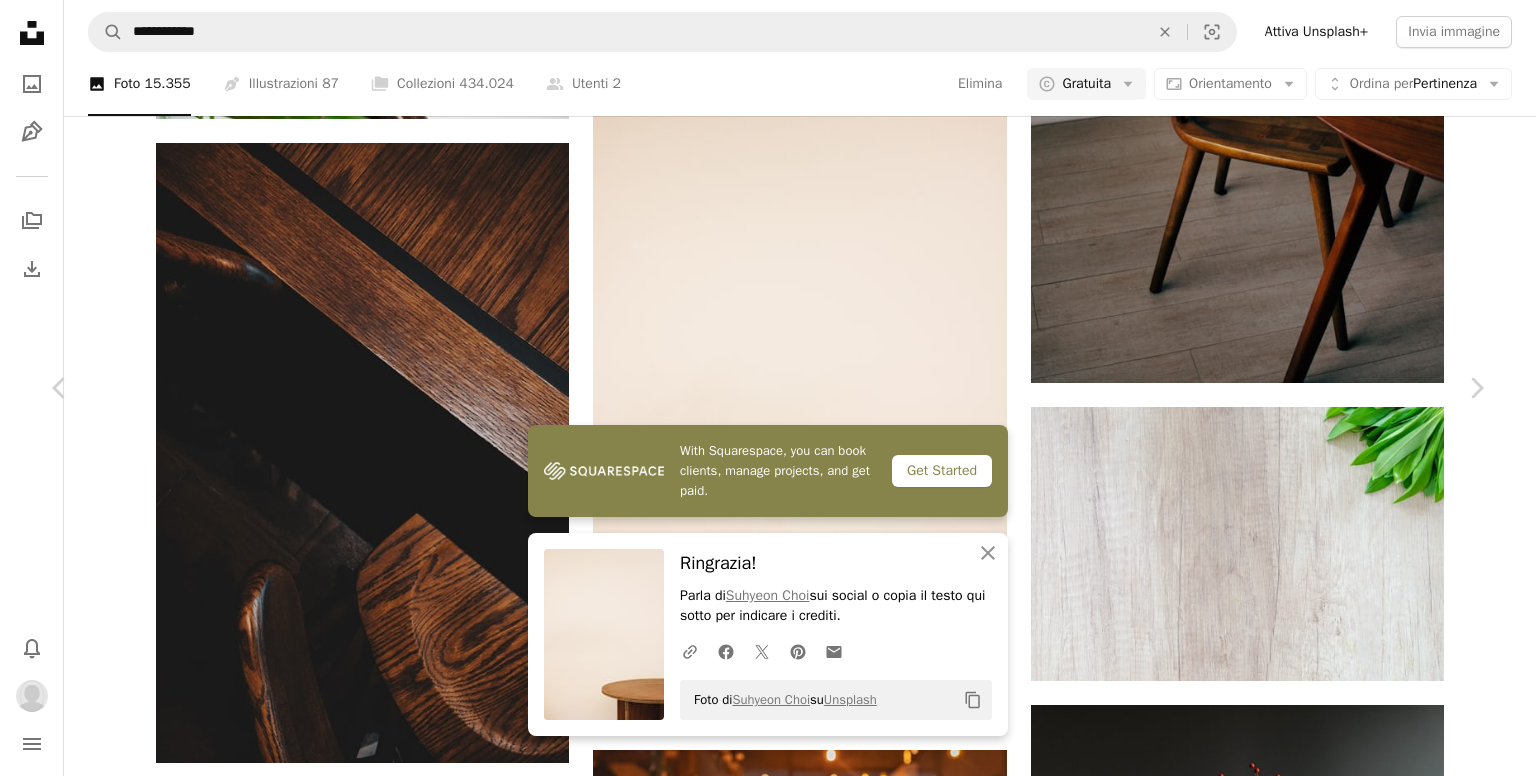 click on "Zoom in" at bounding box center (760, 3762) 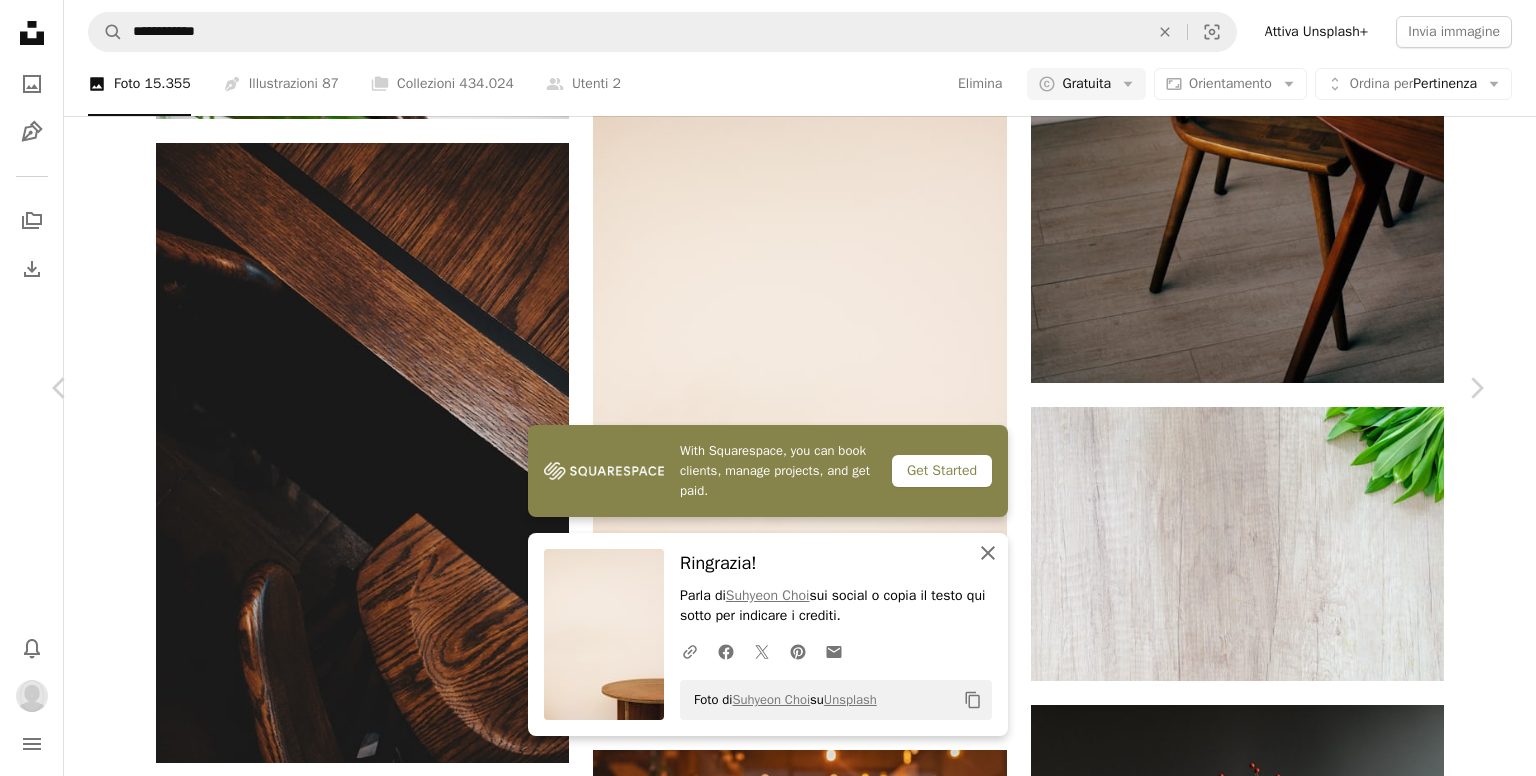click on "An X shape" 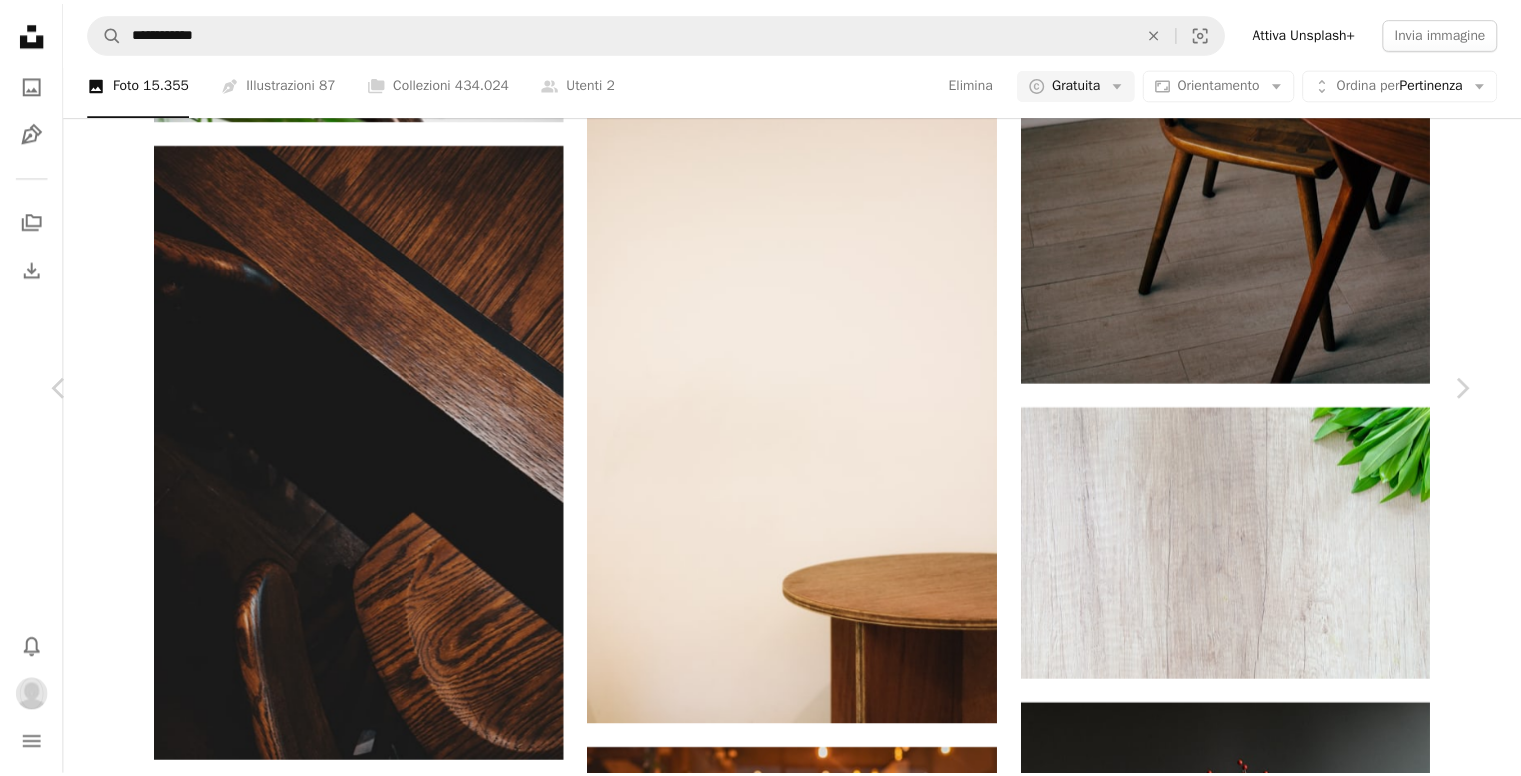scroll, scrollTop: 3964, scrollLeft: 0, axis: vertical 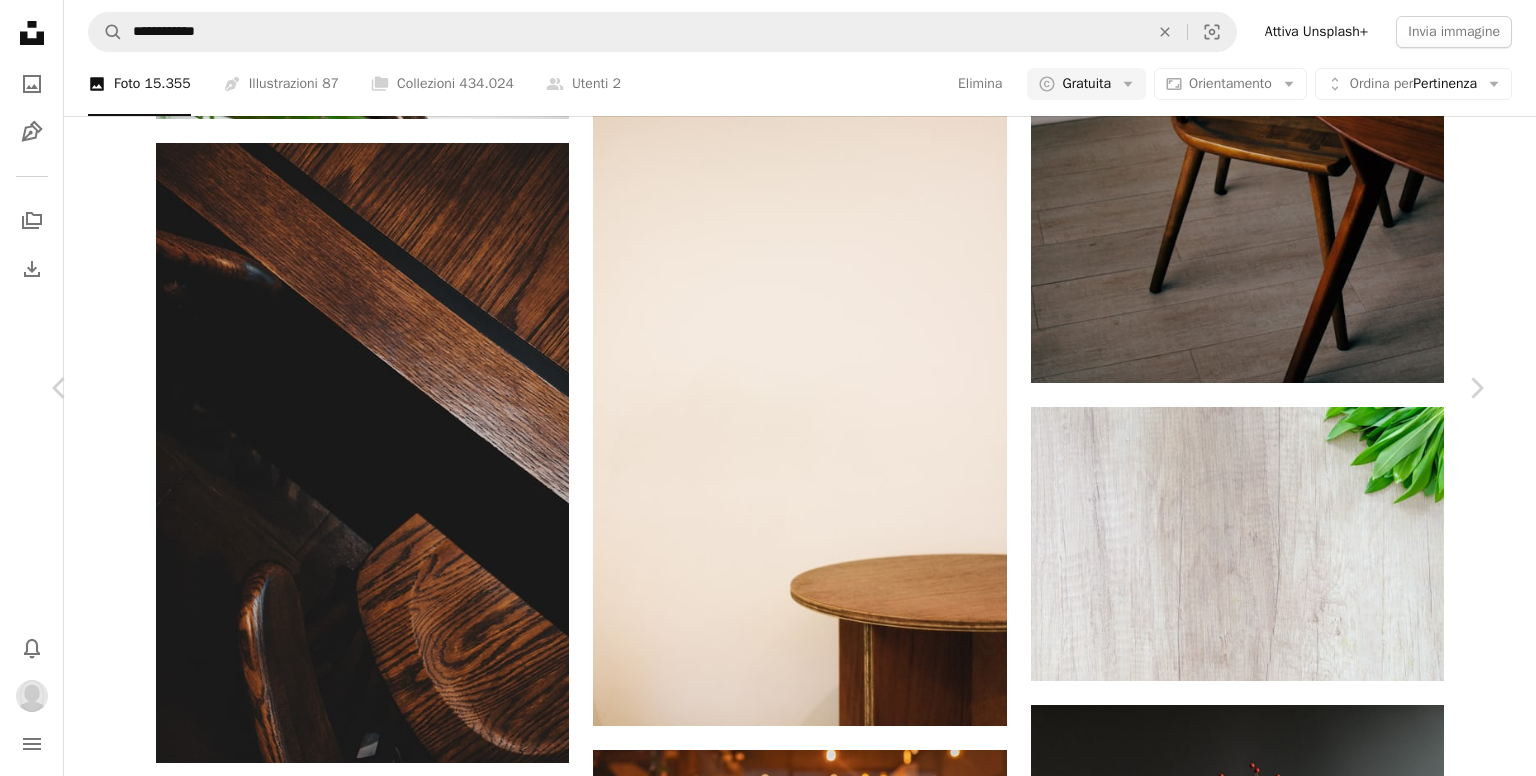 click on "An X shape Chevron left Chevron right [FIRST] [LAST] Disponibile per il servizio A checkmark inside of a circle A heart A plus sign Modifica immagine   Plus sign for Unsplash+ Download Chevron down Zoom in Visualizzazioni 4.633.029 Download 90.185 A forward-right arrow Condividi Info icon Info More Actions Calendar outlined Pubblicato il  [DATE] Camera Canon, EOS 60D Safety Può essere utilizzato gratuitamente ai sensi della  Licenza Unsplash sfondo legno vendemmia scrivania semplice moderno tavolo in legno Tabel mobilio tavolo marrone tavolo da pranzo tavolino da caffè compensato tavolo Sfoglia immagini premium correlate su iStock  |  Risparmia il 20% con il codice UNSPLASH20 Visualizza altro su iStock  ↗ Immagini correlate A heart A plus sign [FIRST] [LAST] Disponibile per il servizio A checkmark inside of a circle Arrow pointing down A heart A plus sign [FIRST] [LAST] Arrow pointing down Plus sign for Unsplash+ A heart A plus sign Curated Lifestyle Per  Unsplash+ A lock   Download A heart A heart" at bounding box center (768, 3762) 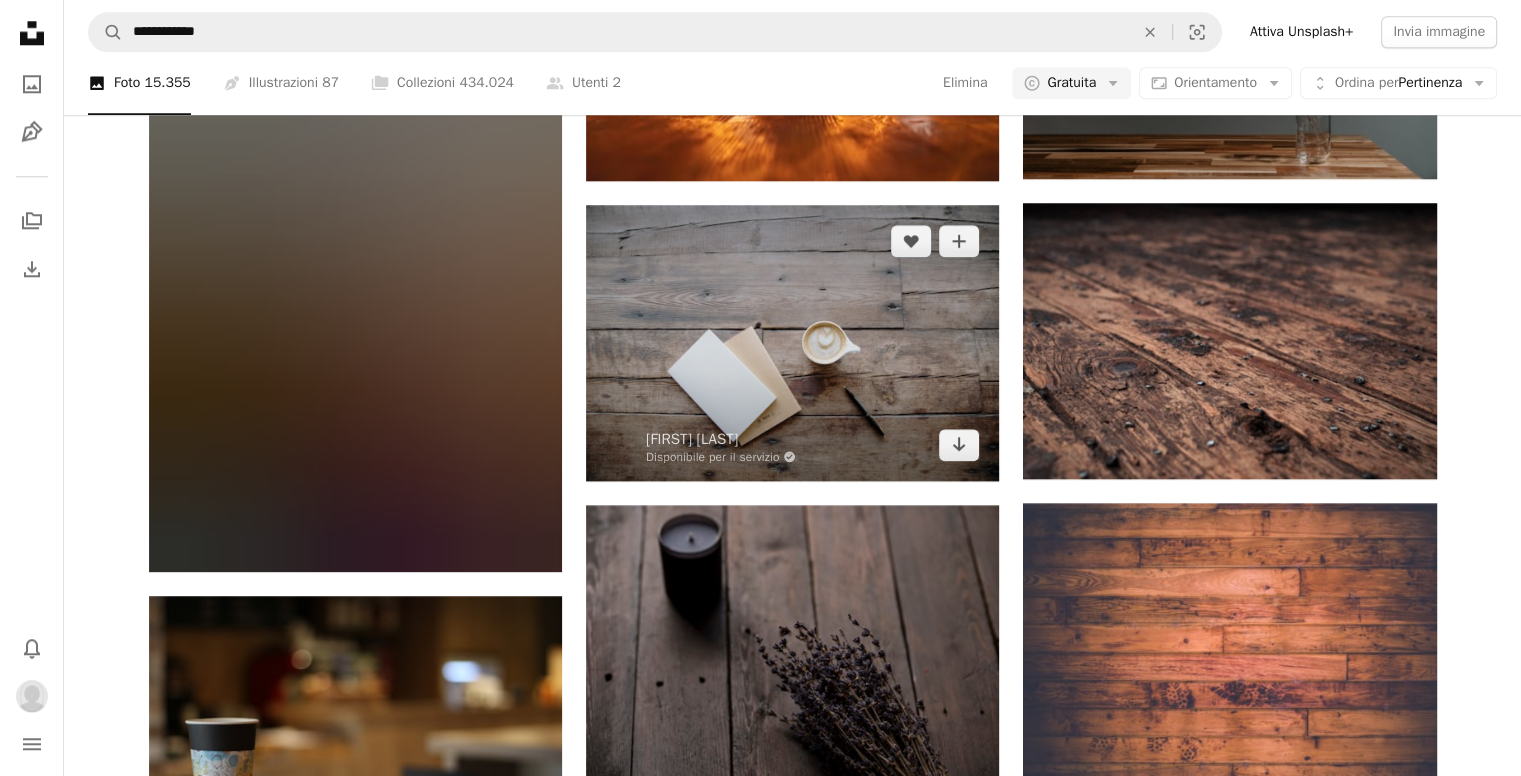 scroll, scrollTop: 2000, scrollLeft: 0, axis: vertical 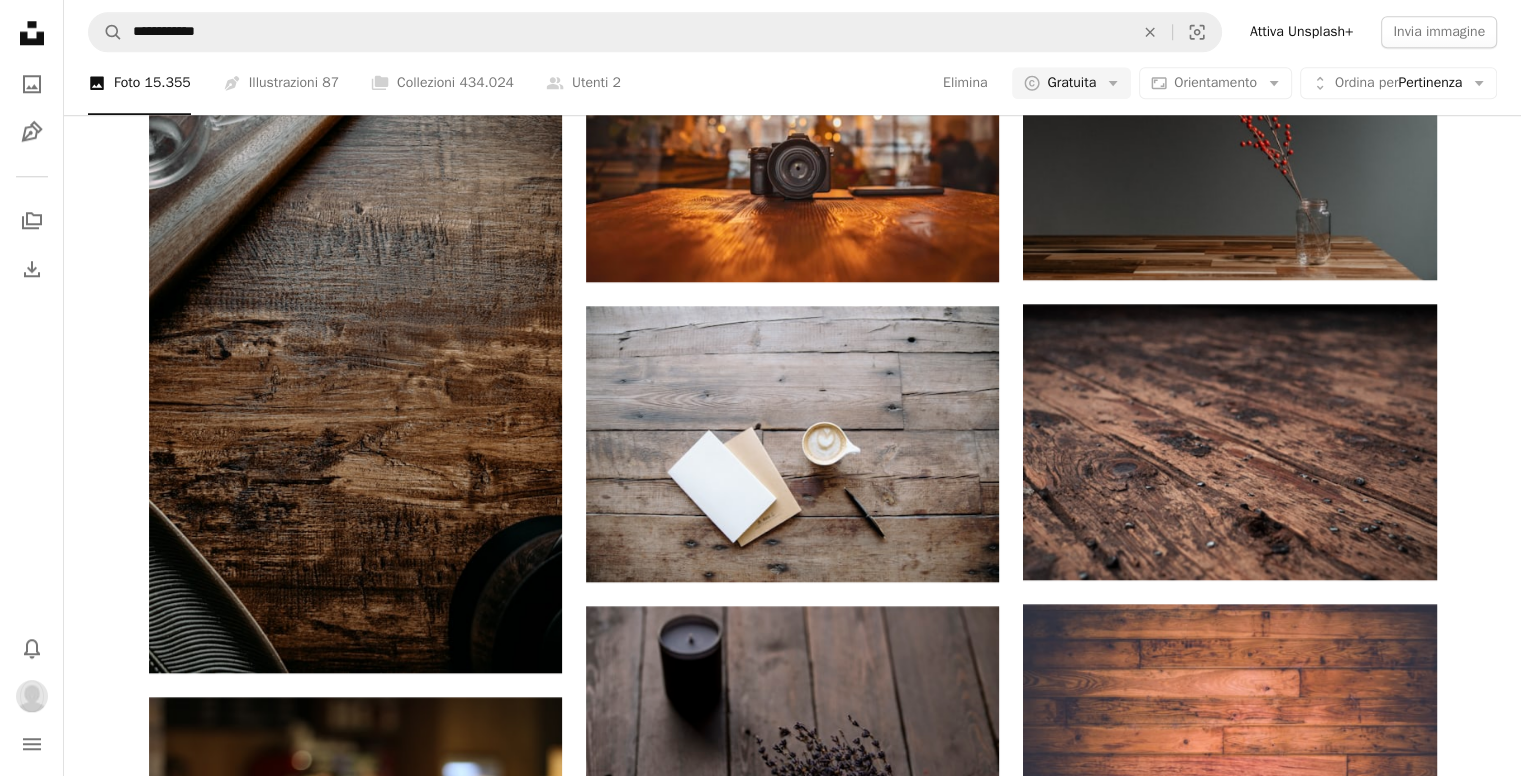 click on "A heart" at bounding box center [1349, 939] 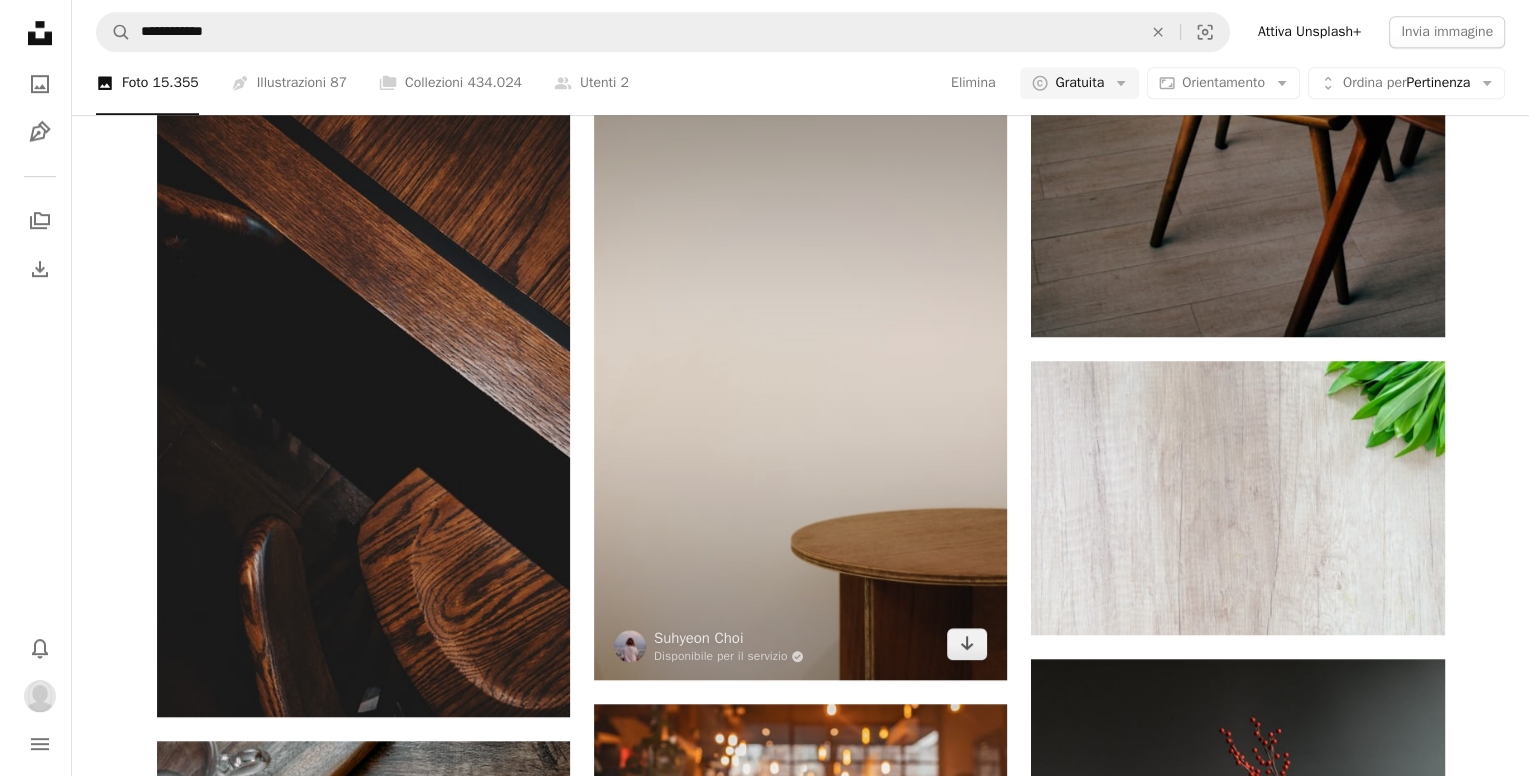 scroll, scrollTop: 1100, scrollLeft: 0, axis: vertical 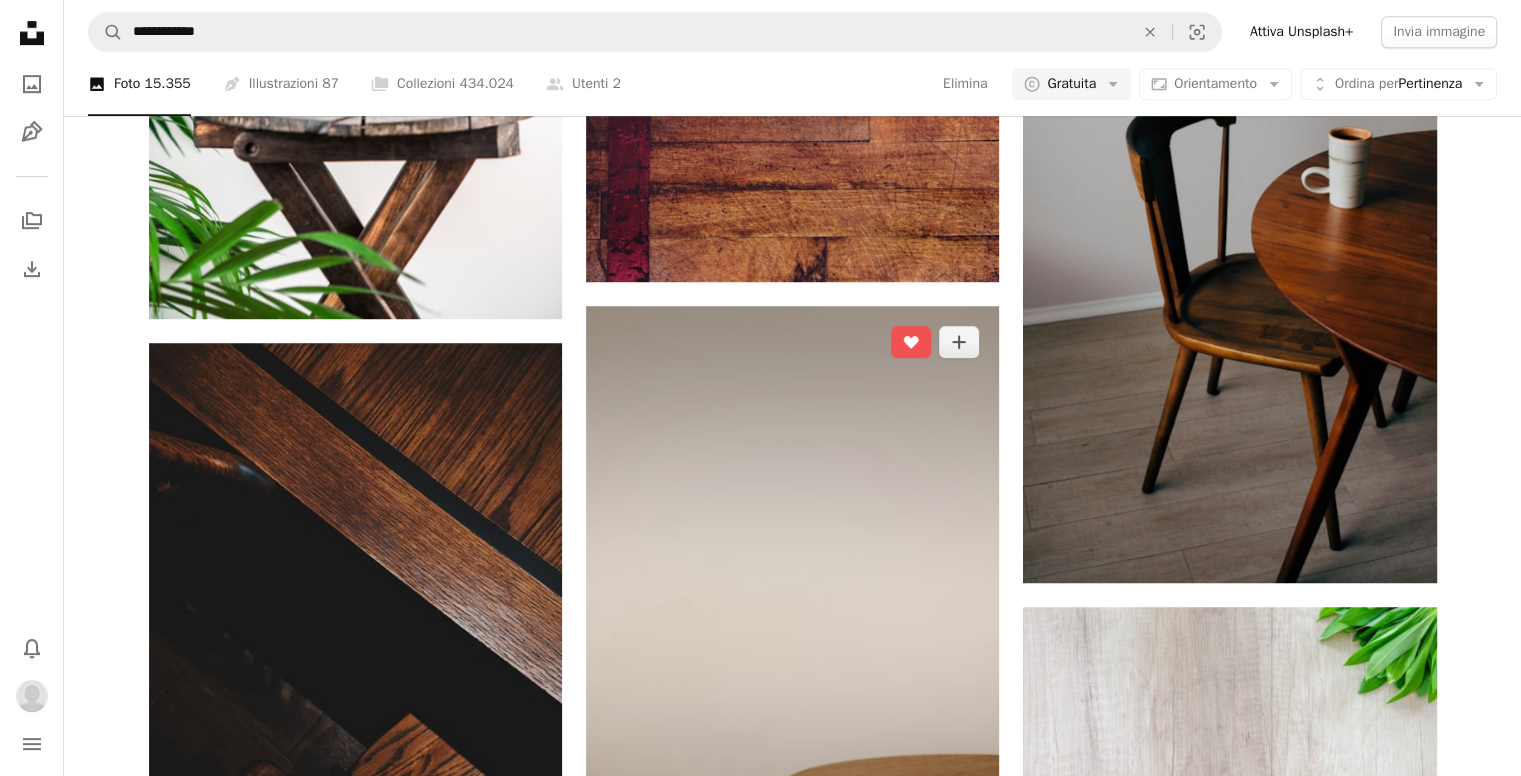click at bounding box center (792, 616) 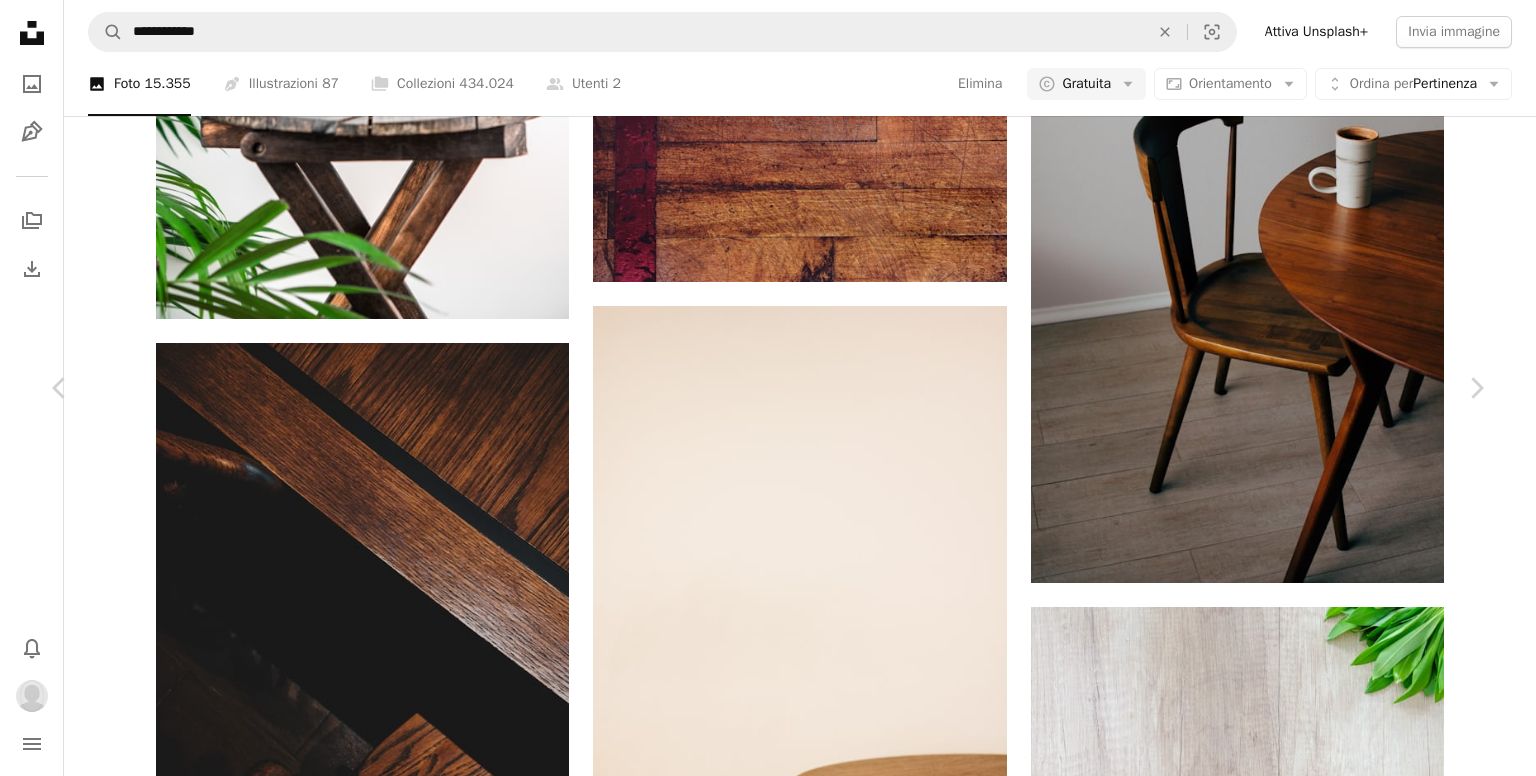 scroll, scrollTop: 6324, scrollLeft: 0, axis: vertical 